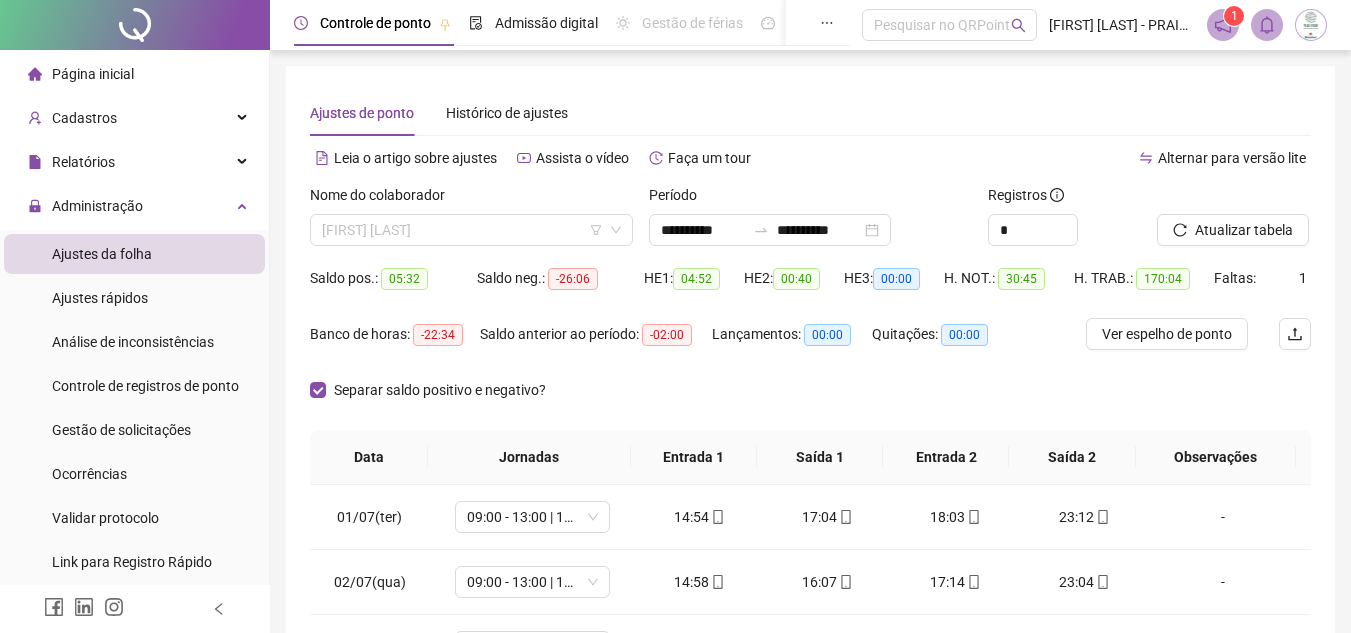 scroll, scrollTop: 0, scrollLeft: 0, axis: both 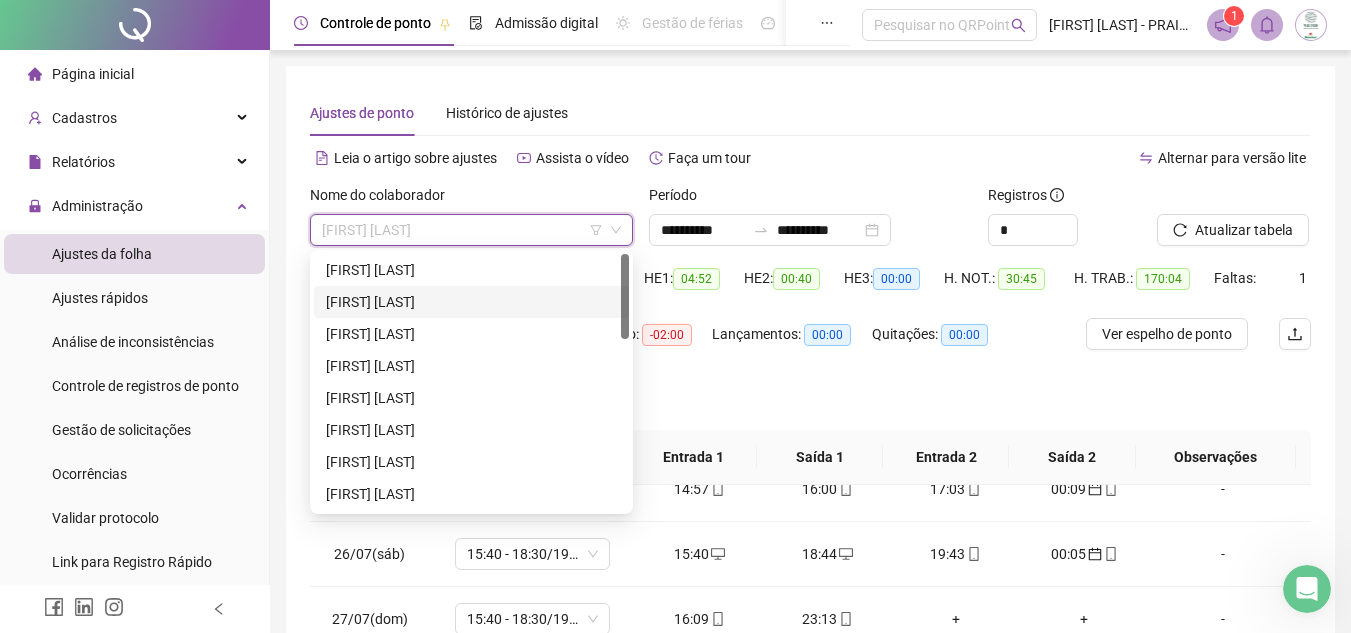 click on "[FIRST] [LAST]" at bounding box center [471, 302] 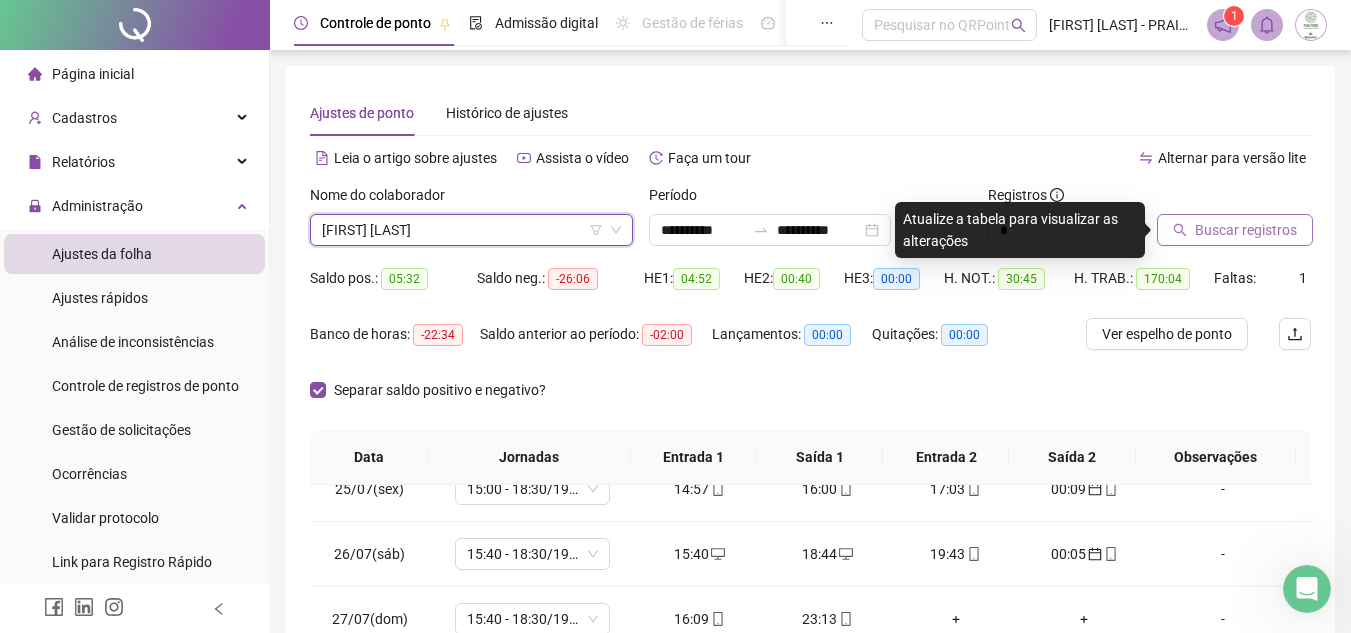 click on "Buscar registros" at bounding box center (1246, 230) 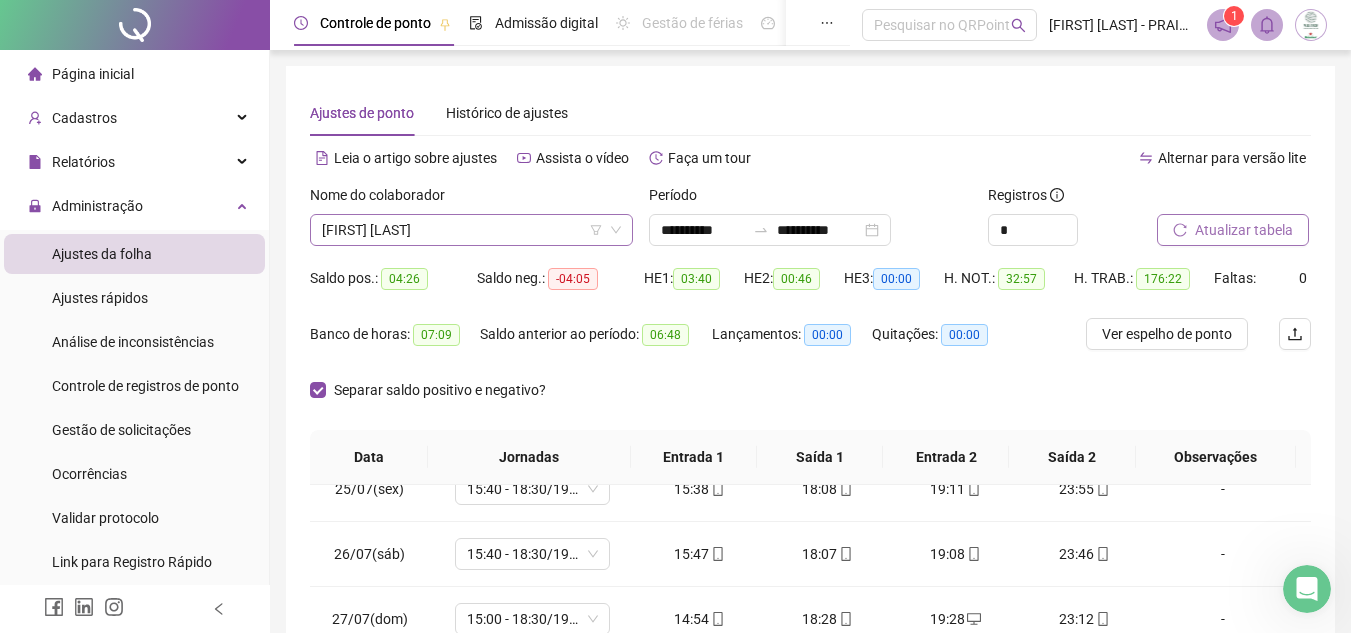 click on "[FIRST] [LAST]" at bounding box center [471, 230] 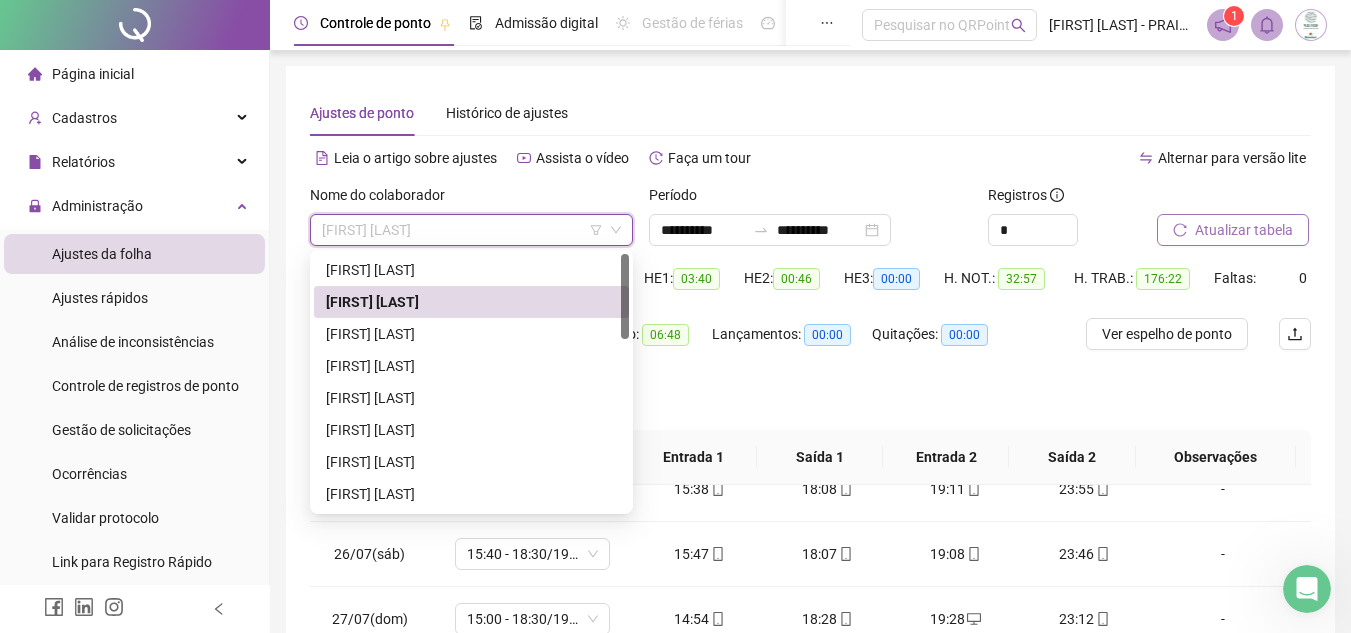 click on "[FIRST] [LAST]" at bounding box center [471, 334] 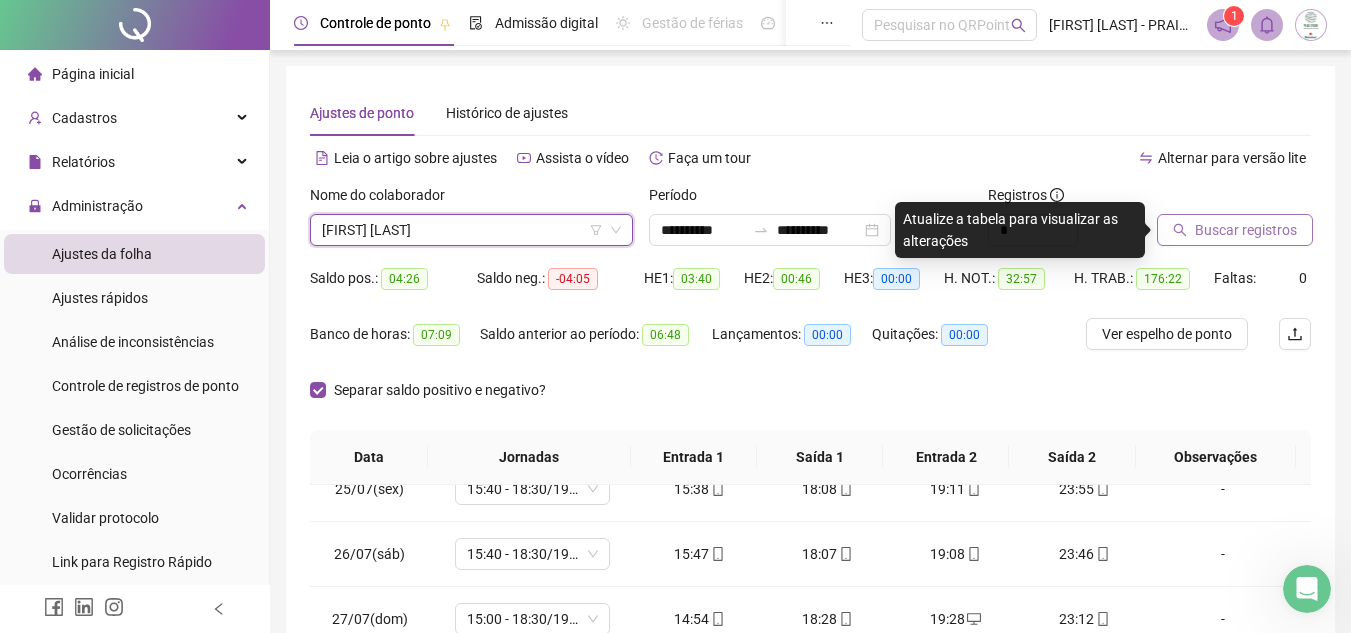 click on "Buscar registros" at bounding box center (1246, 230) 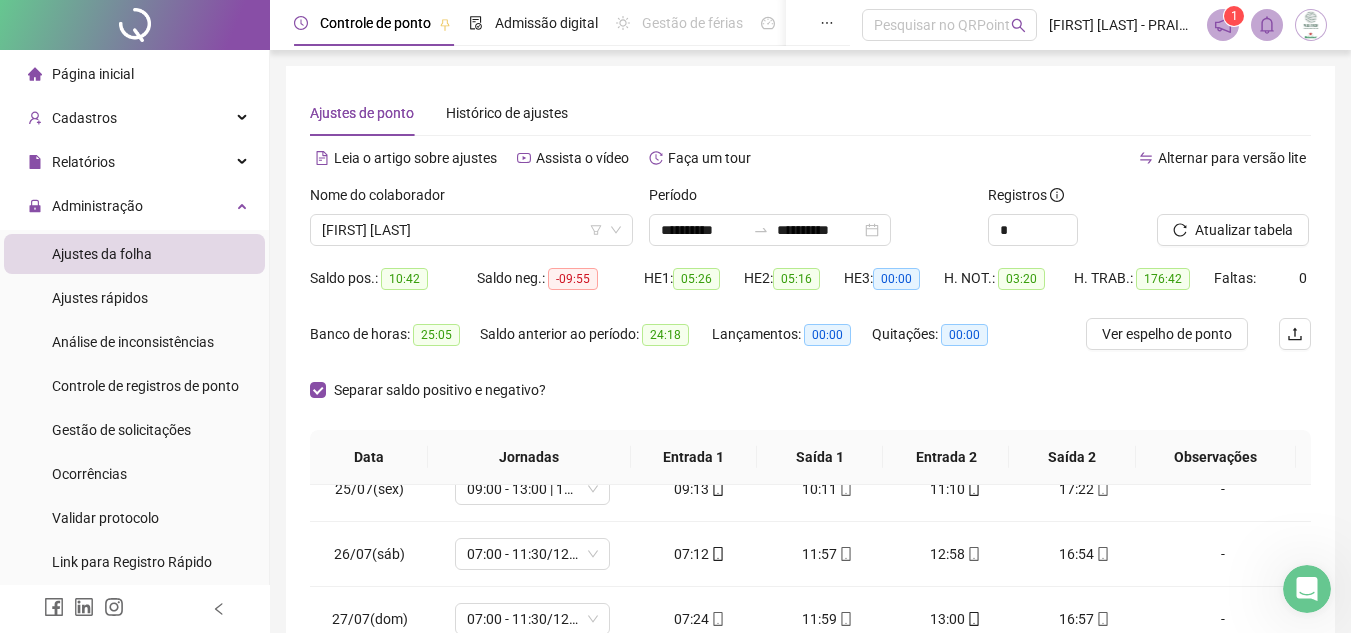 click on "Separar saldo positivo e negativo?" at bounding box center (810, 402) 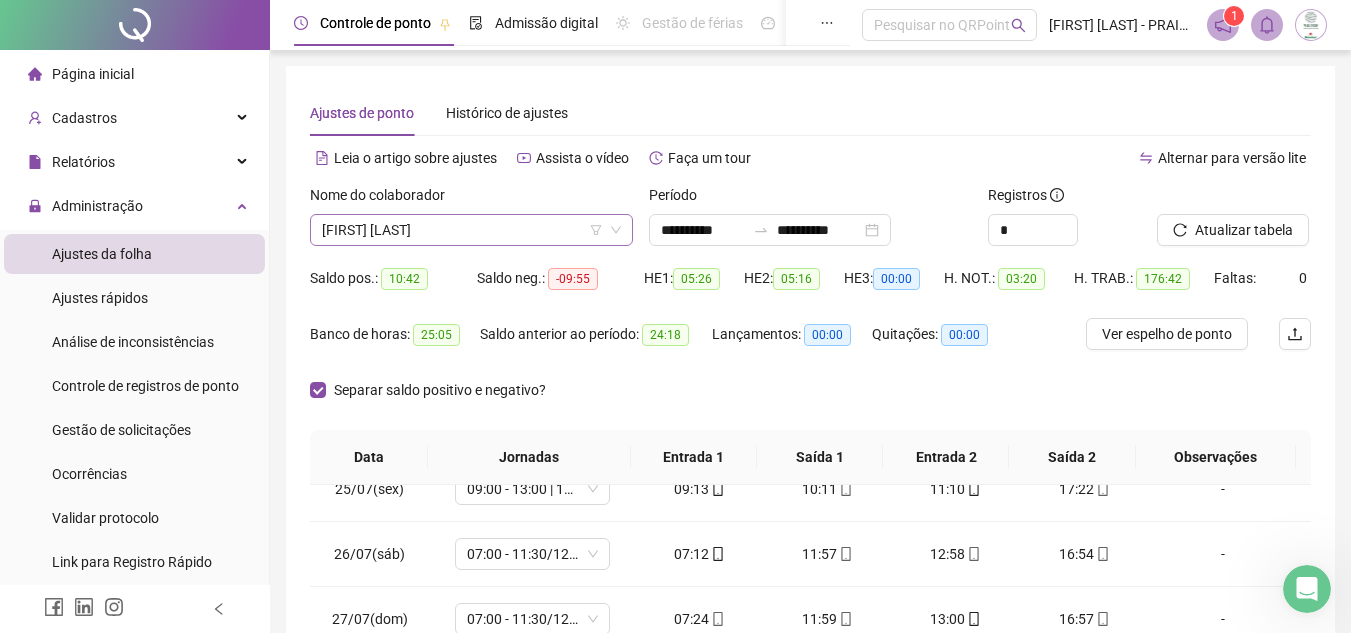 click on "[FIRST] [LAST]" at bounding box center [471, 230] 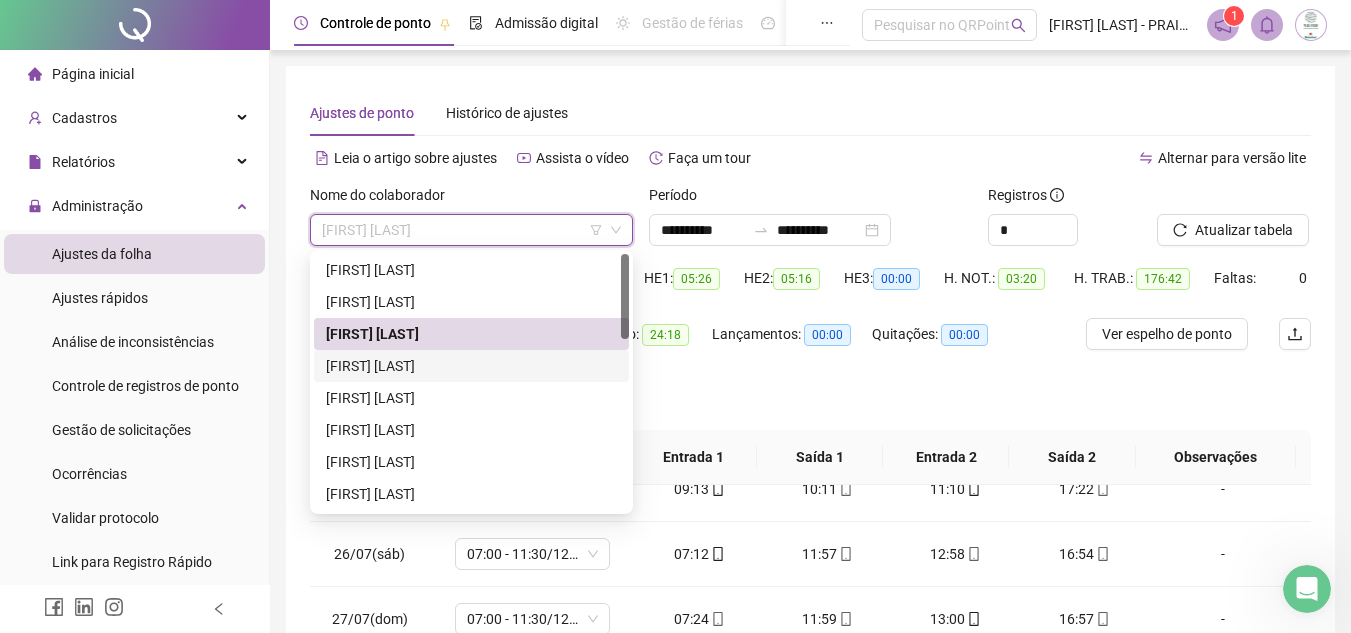 click on "[FIRST] [LAST]" at bounding box center (471, 366) 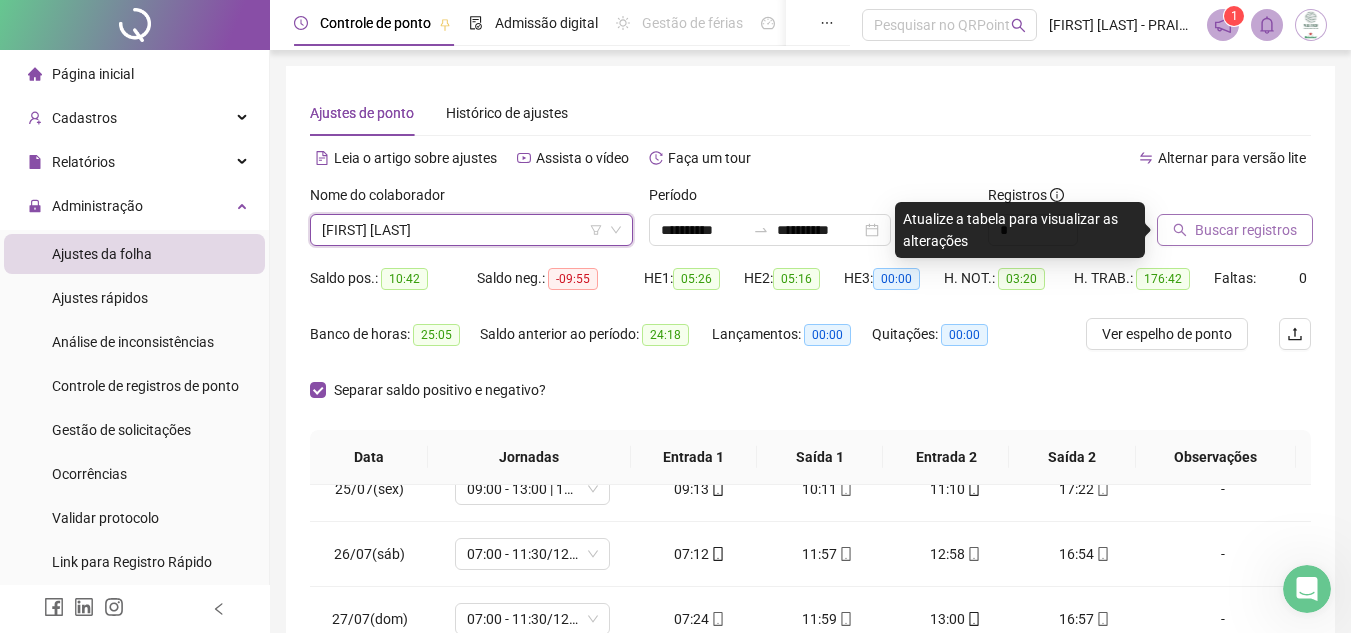 click on "Buscar registros" at bounding box center (1246, 230) 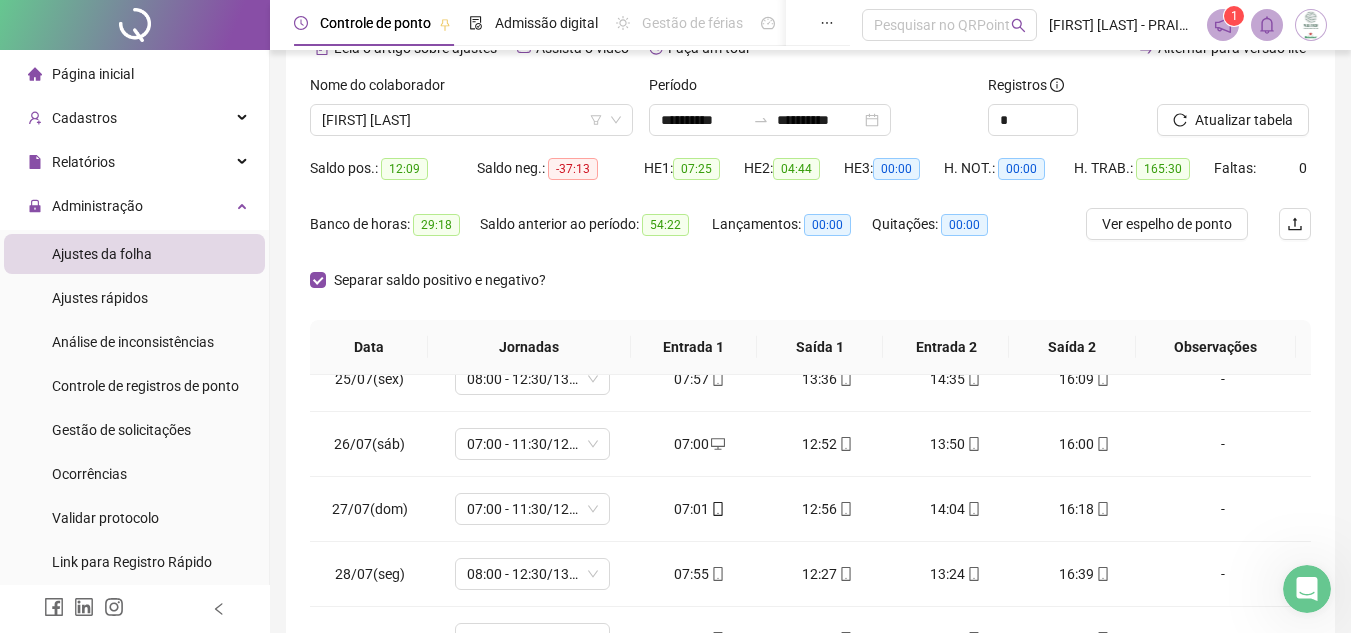 scroll, scrollTop: 389, scrollLeft: 0, axis: vertical 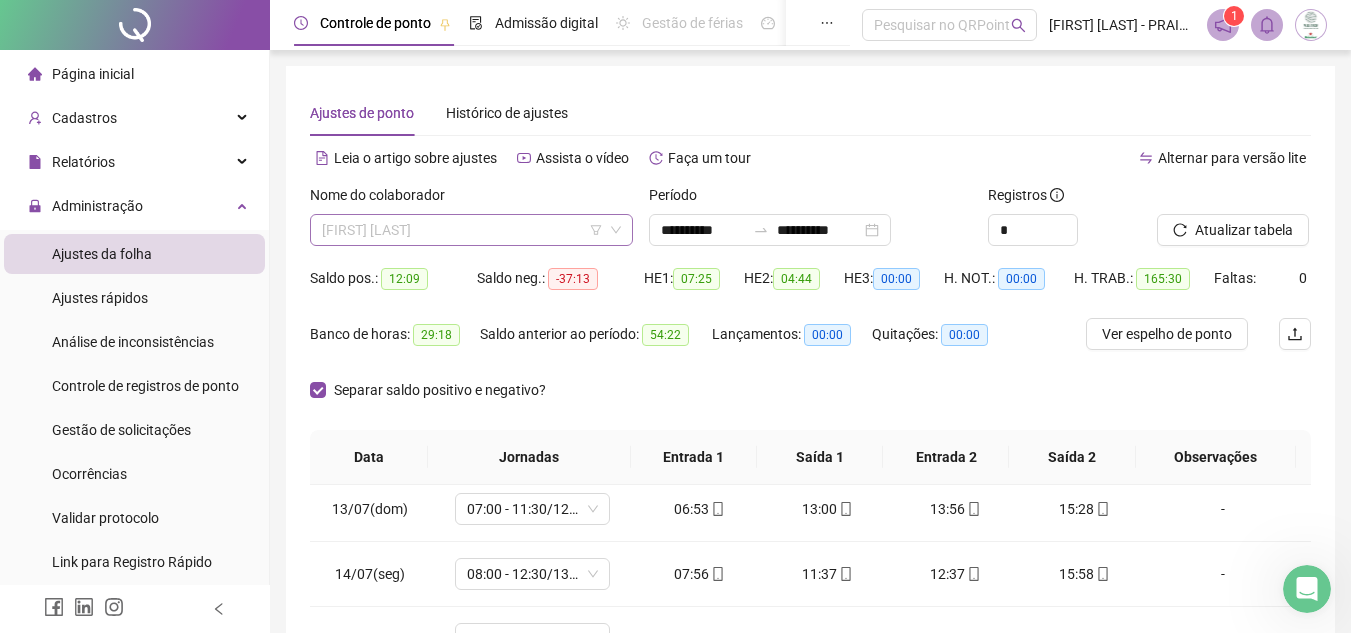 click on "[FIRST] [LAST]" at bounding box center (471, 230) 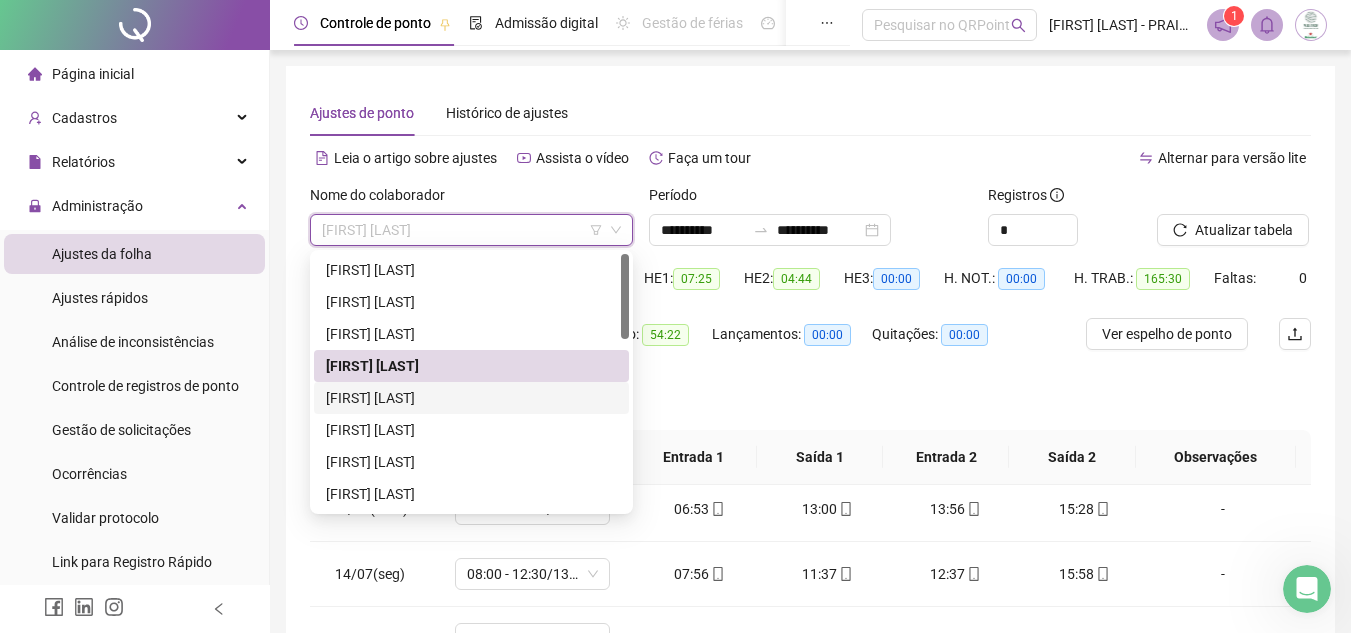 click on "[FIRST] [LAST]" at bounding box center [471, 398] 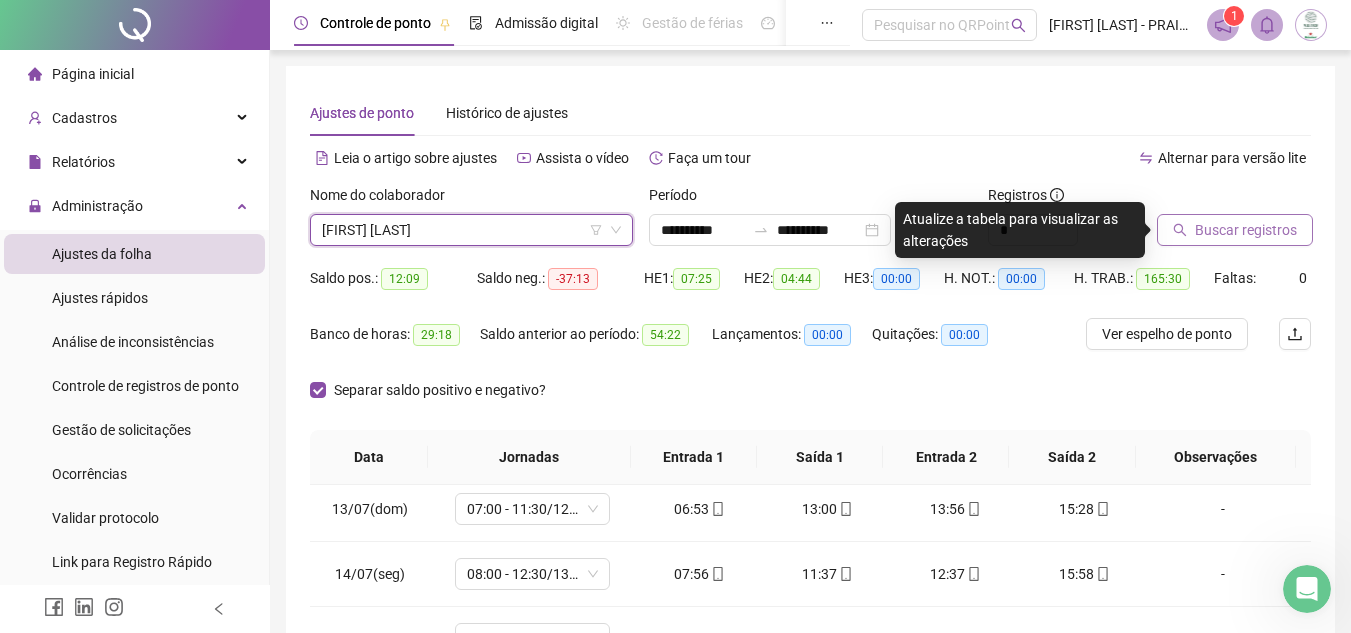 click on "Buscar registros" at bounding box center (1246, 230) 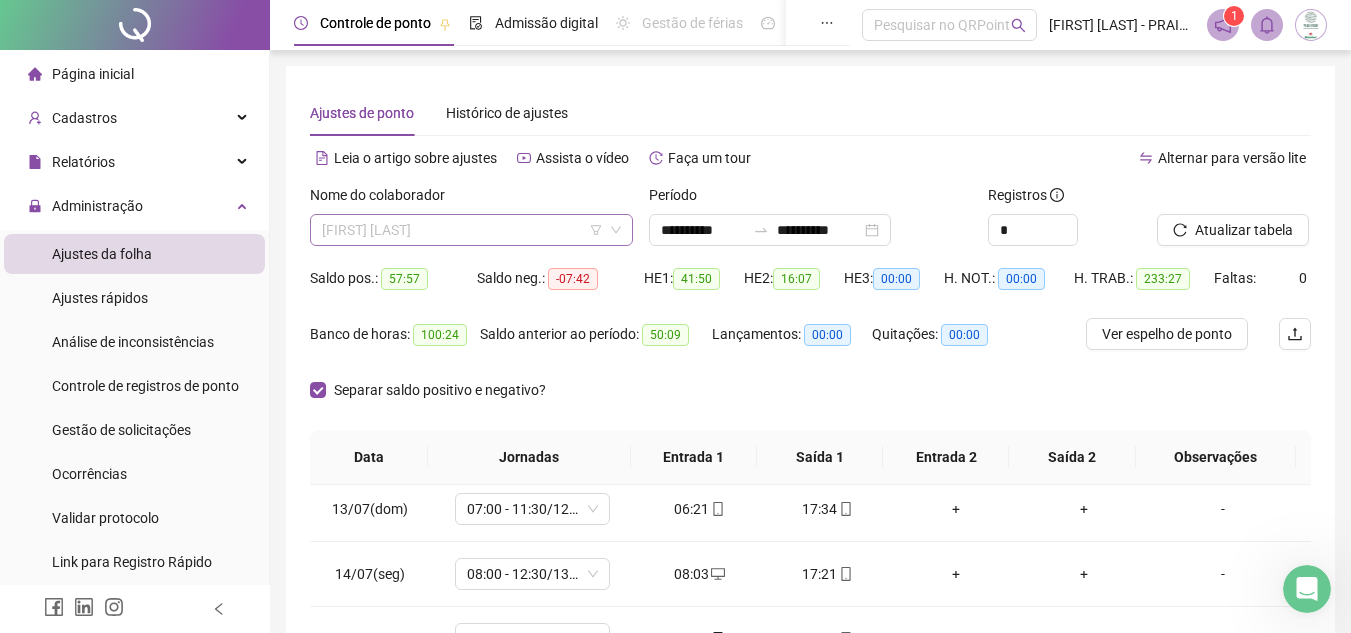 click on "[FIRST] [LAST]" at bounding box center (471, 230) 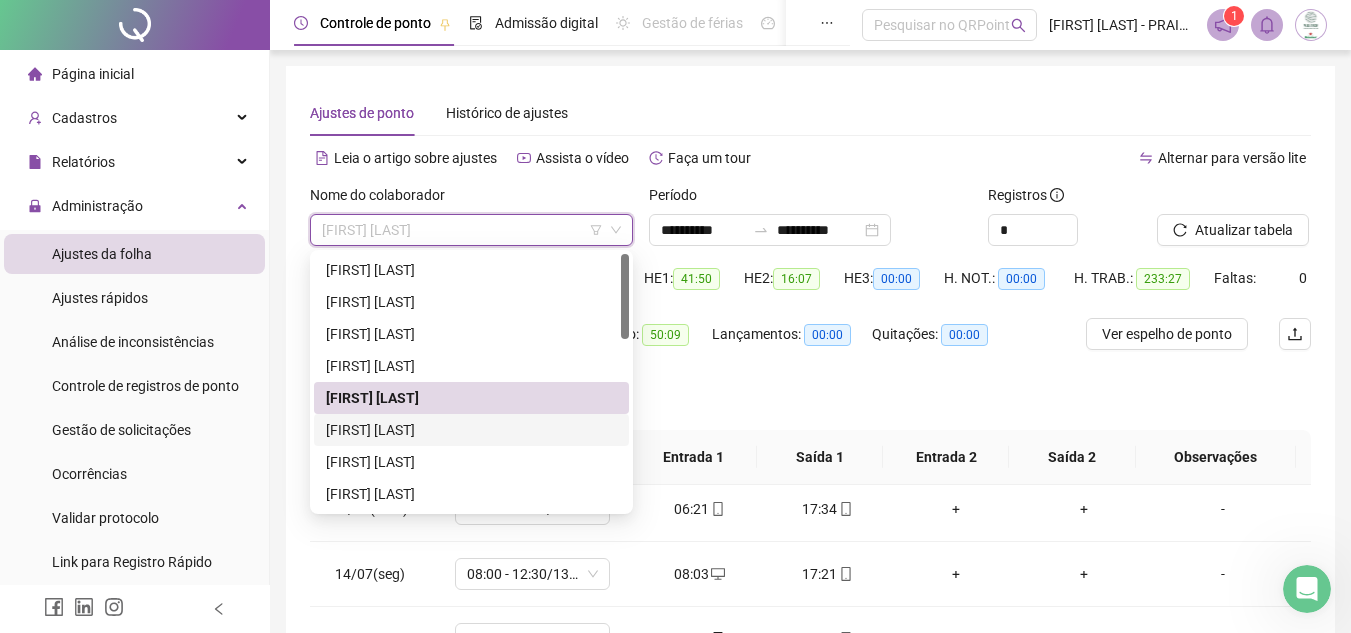 click on "[FIRST] [LAST]" at bounding box center [471, 430] 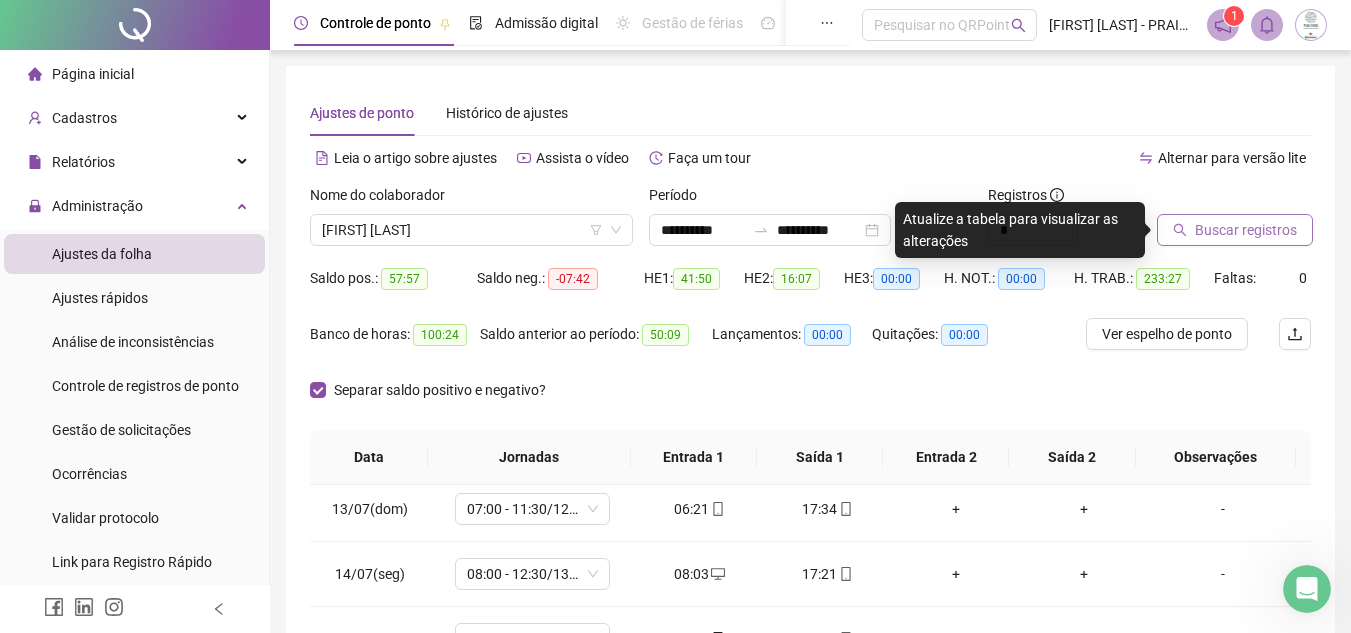 click on "Buscar registros" at bounding box center [1235, 230] 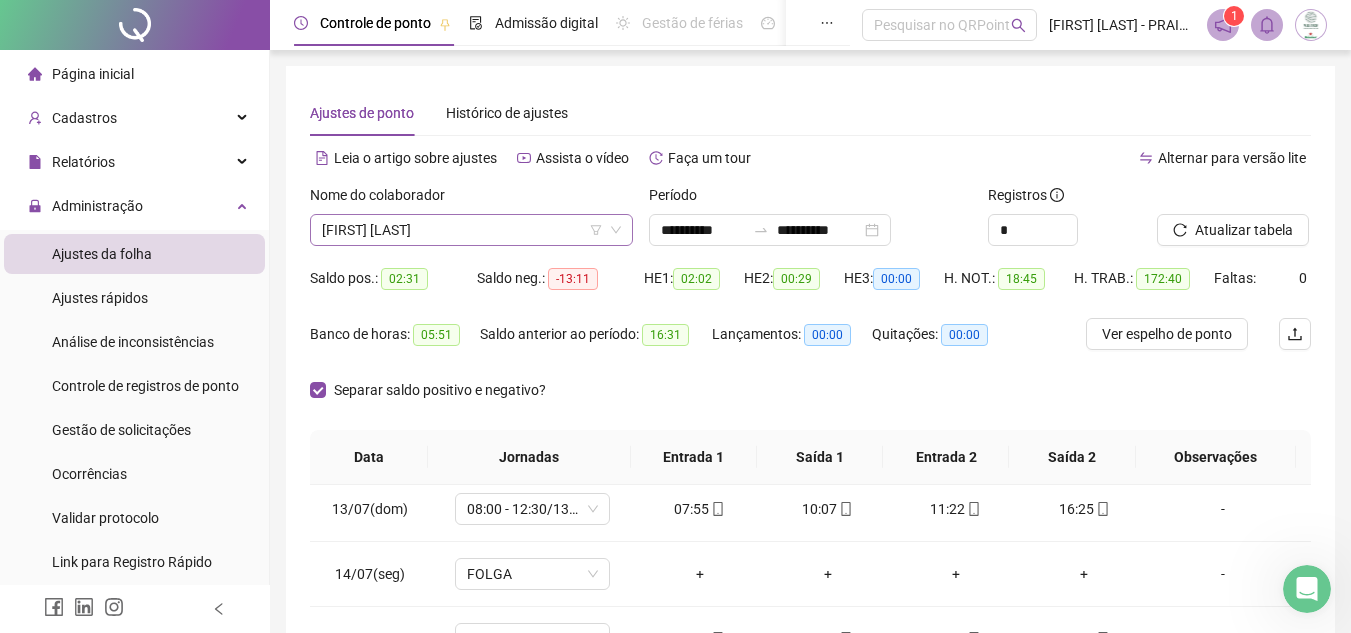 click on "[FIRST] [LAST]" at bounding box center [471, 230] 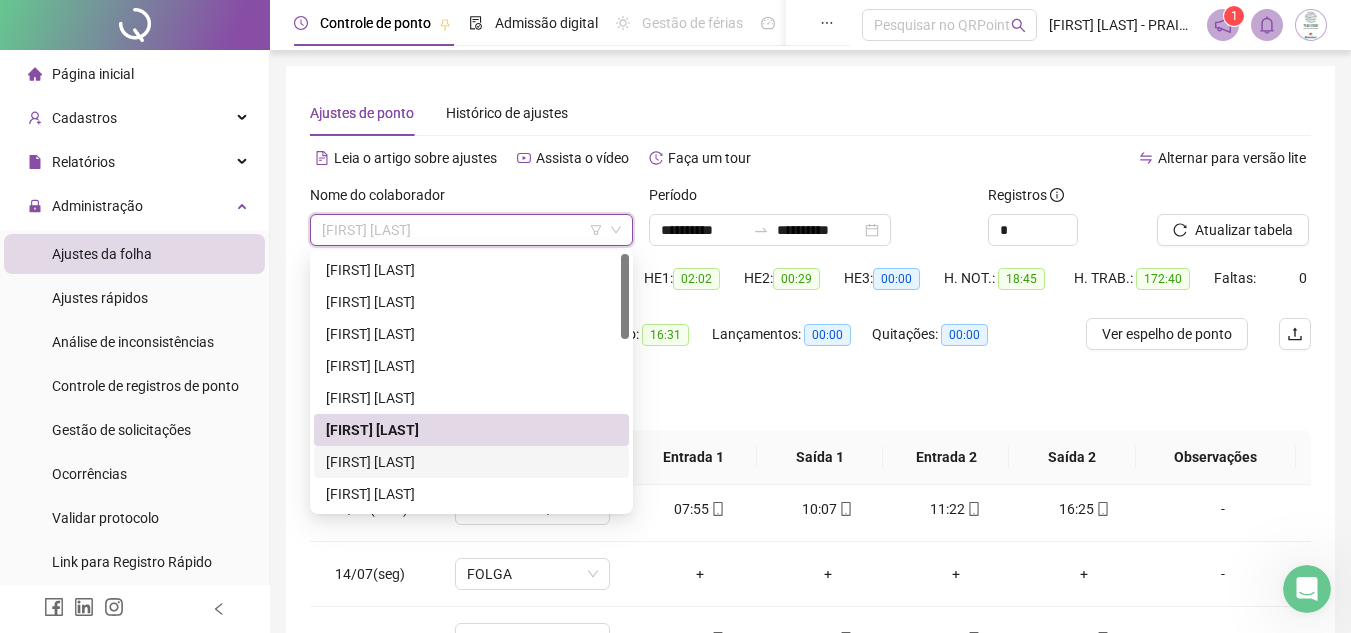 click on "[FIRST] [LAST]" at bounding box center (471, 462) 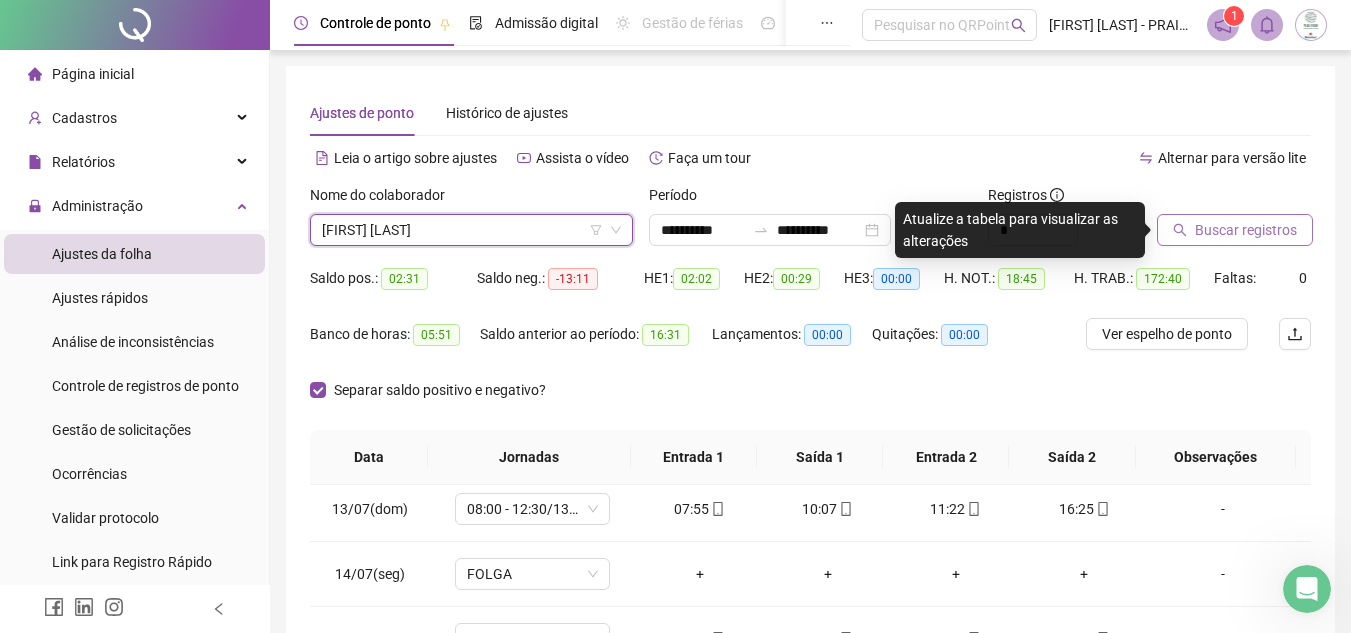 click on "Buscar registros" at bounding box center [1246, 230] 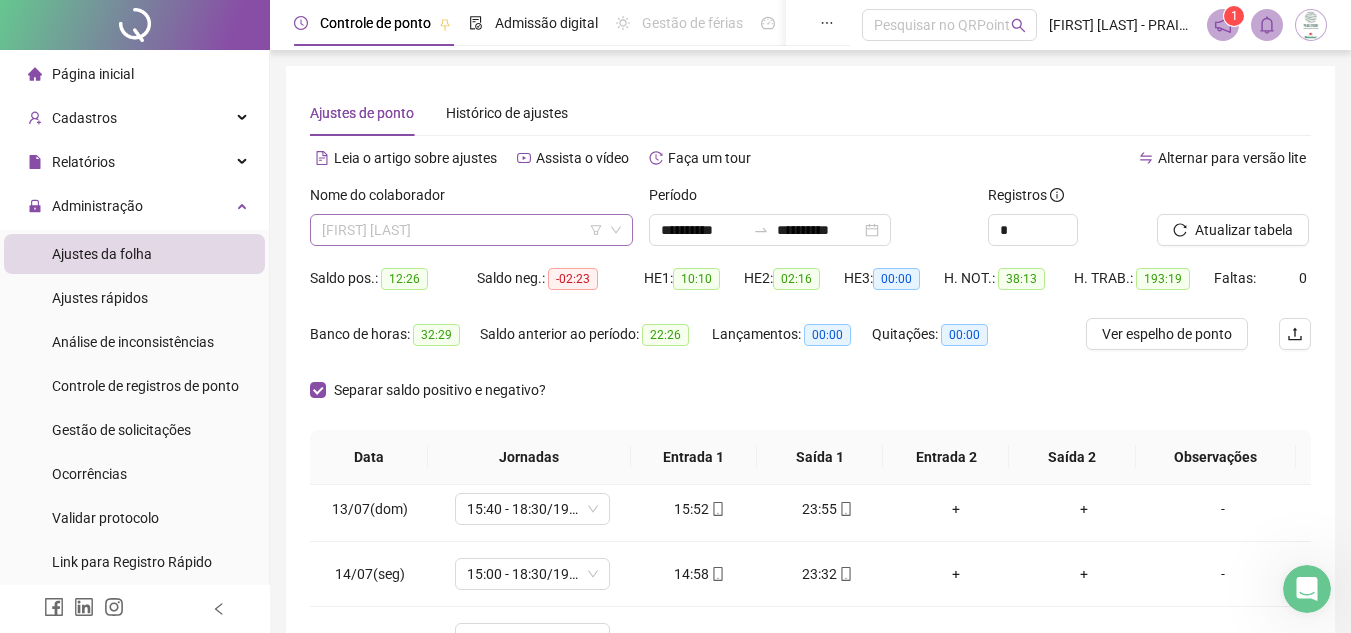 click on "[FIRST] [LAST]" at bounding box center [471, 230] 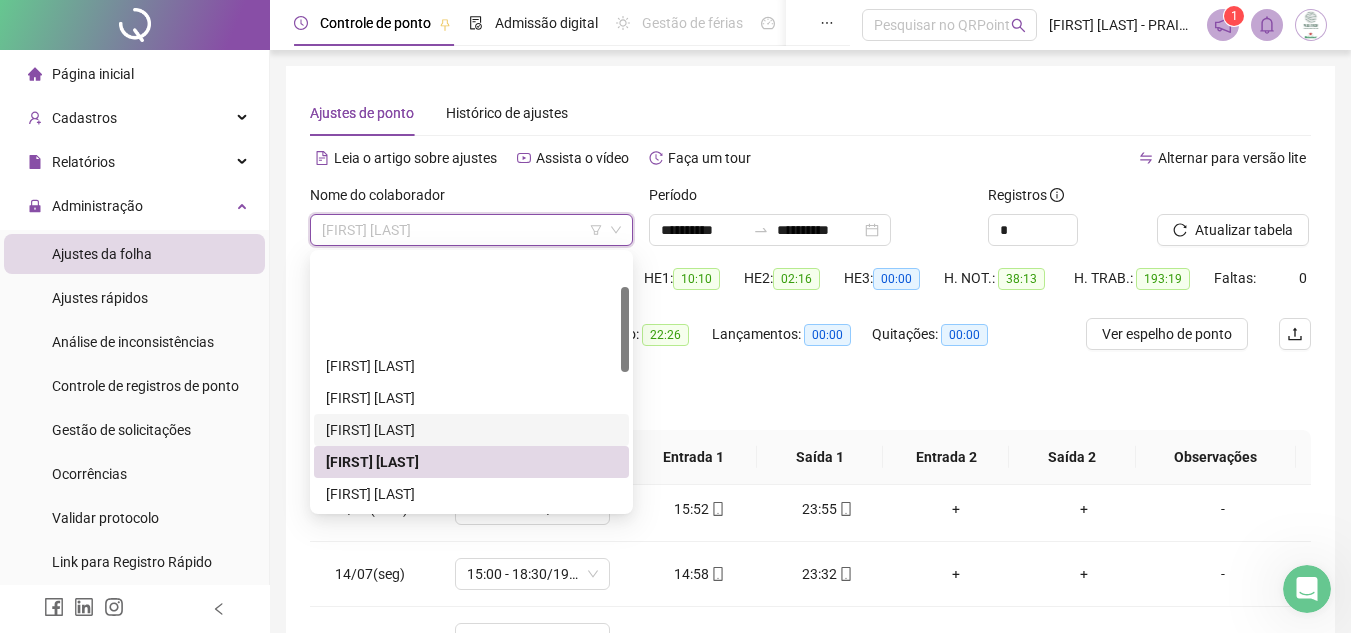 scroll, scrollTop: 100, scrollLeft: 0, axis: vertical 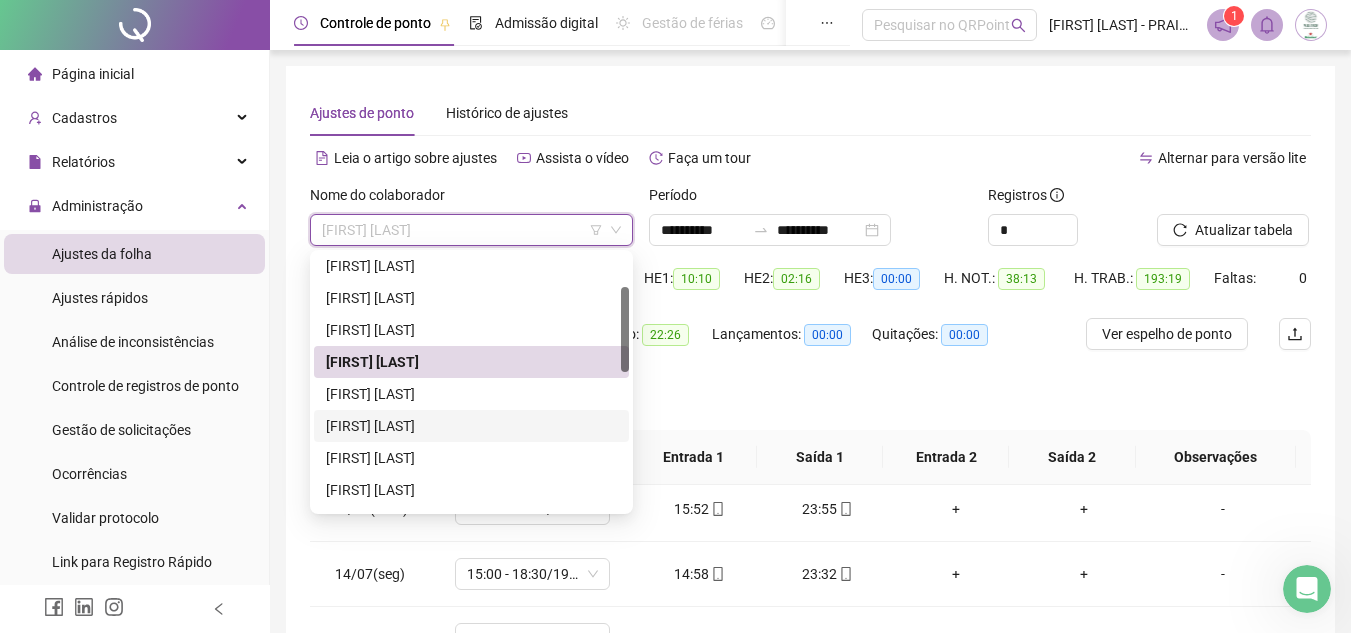 click on "[FIRST] [LAST]" at bounding box center (471, 426) 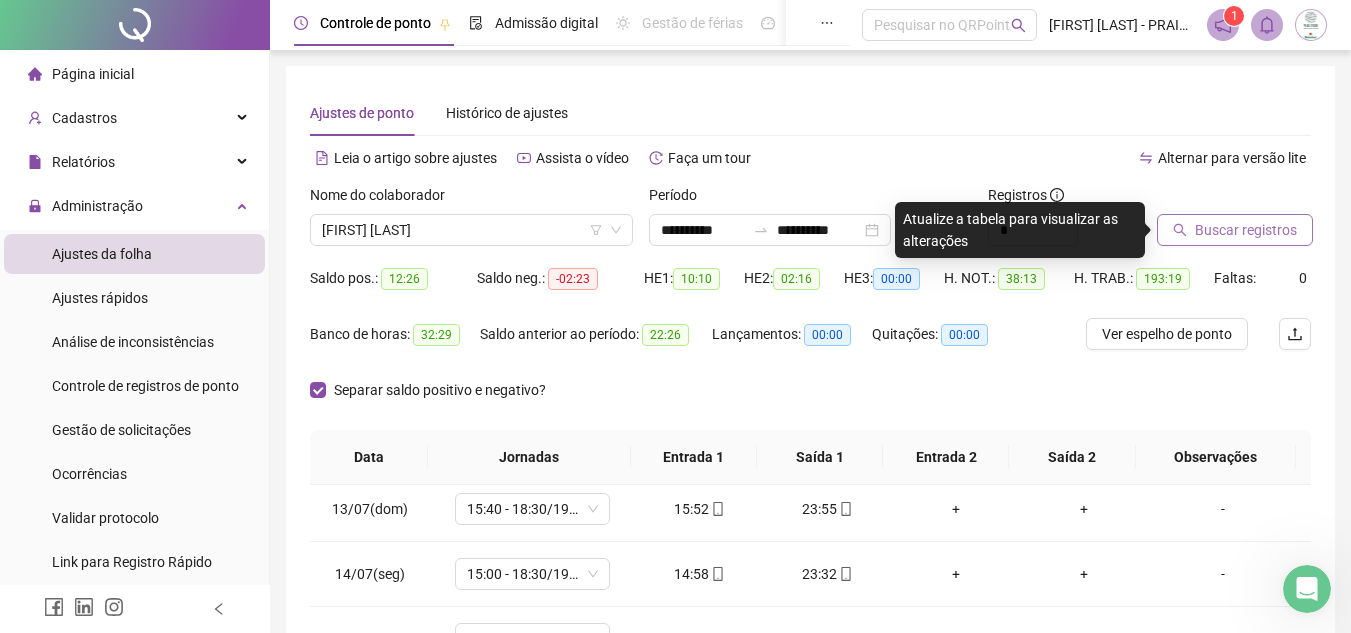 click on "Buscar registros" at bounding box center [1246, 230] 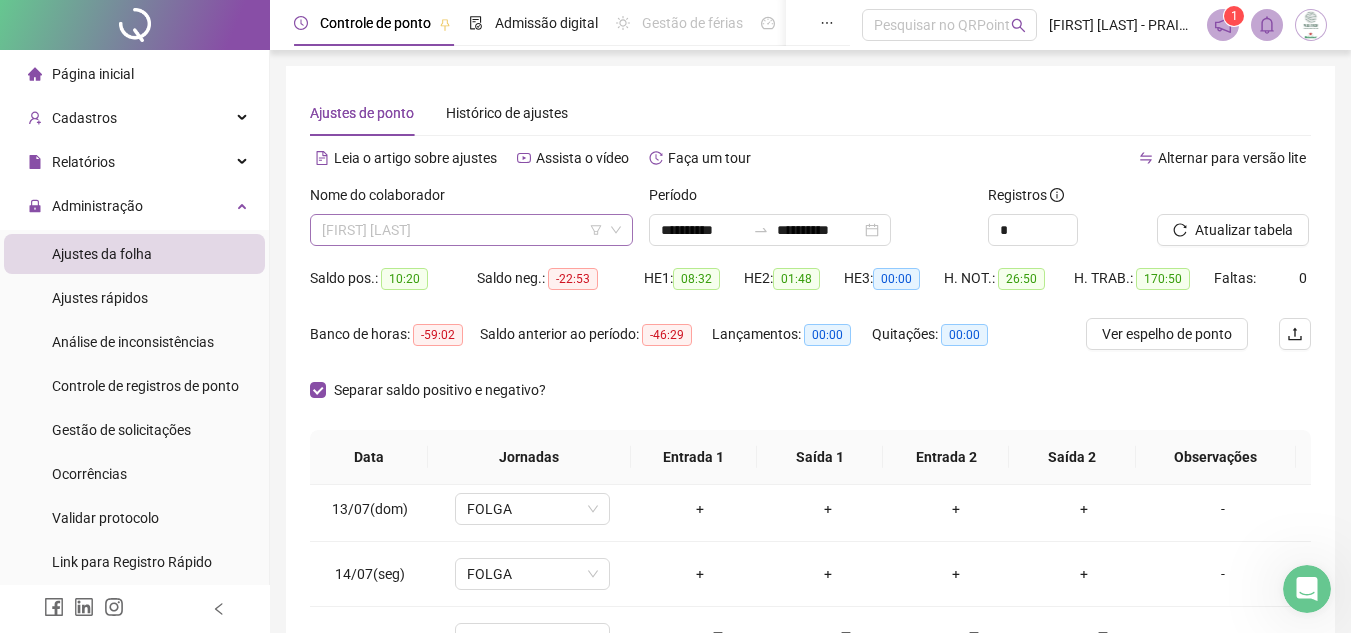 click on "[FIRST] [LAST]" at bounding box center [471, 230] 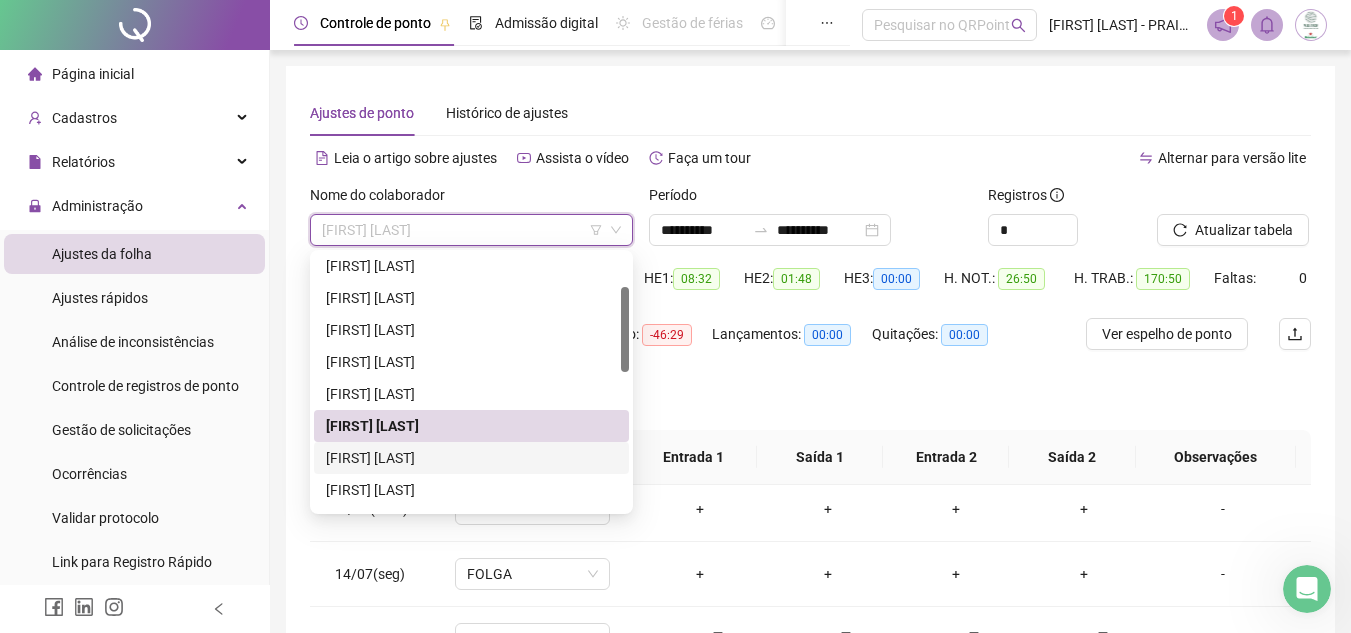 click on "[FIRST] [LAST]" at bounding box center [471, 458] 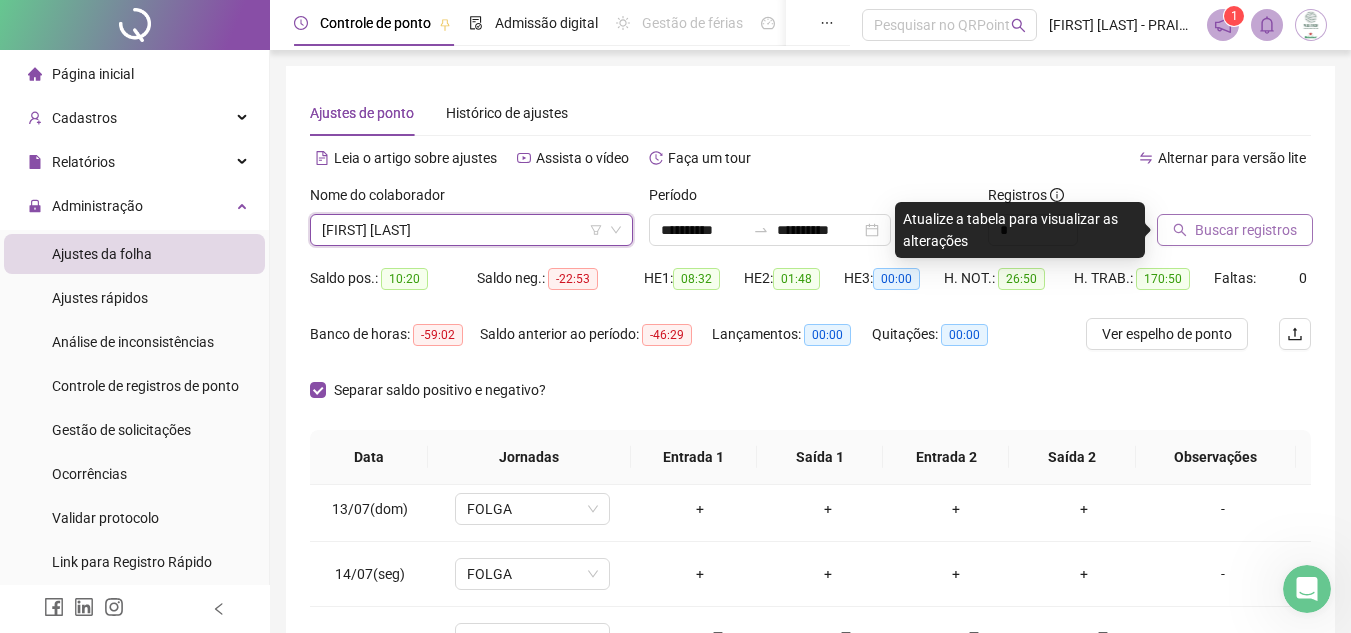 click on "Buscar registros" at bounding box center (1246, 230) 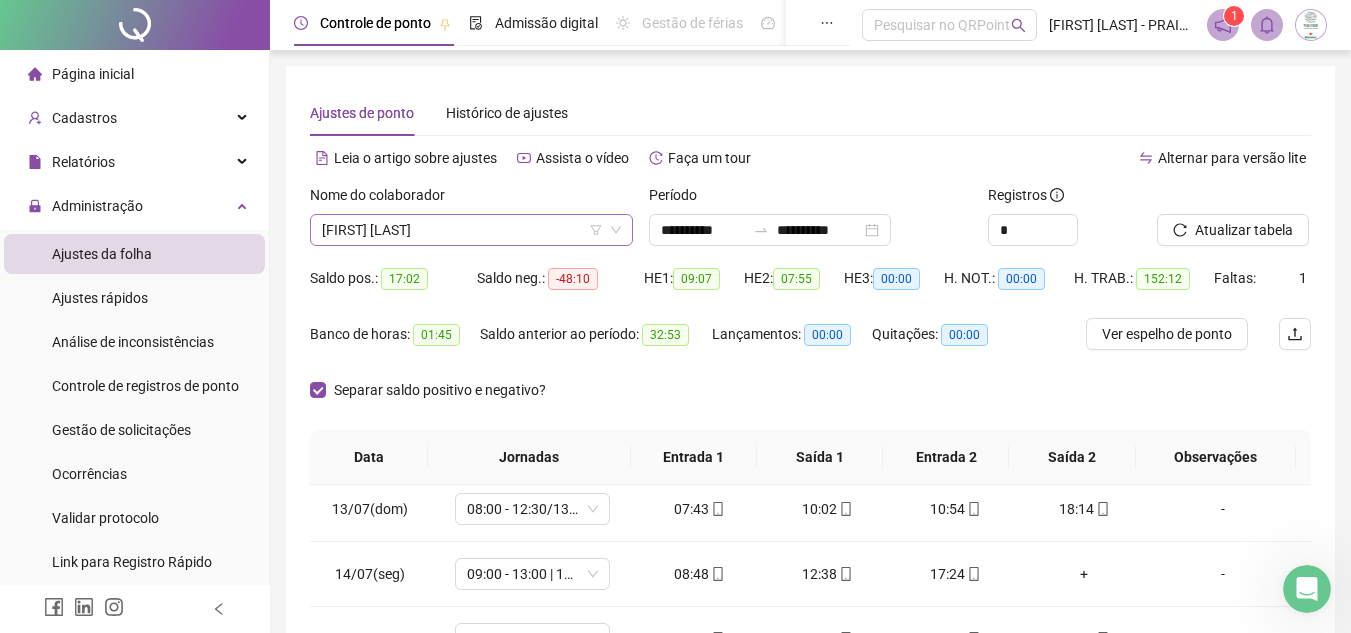 click on "[FIRST] [LAST]" at bounding box center [471, 230] 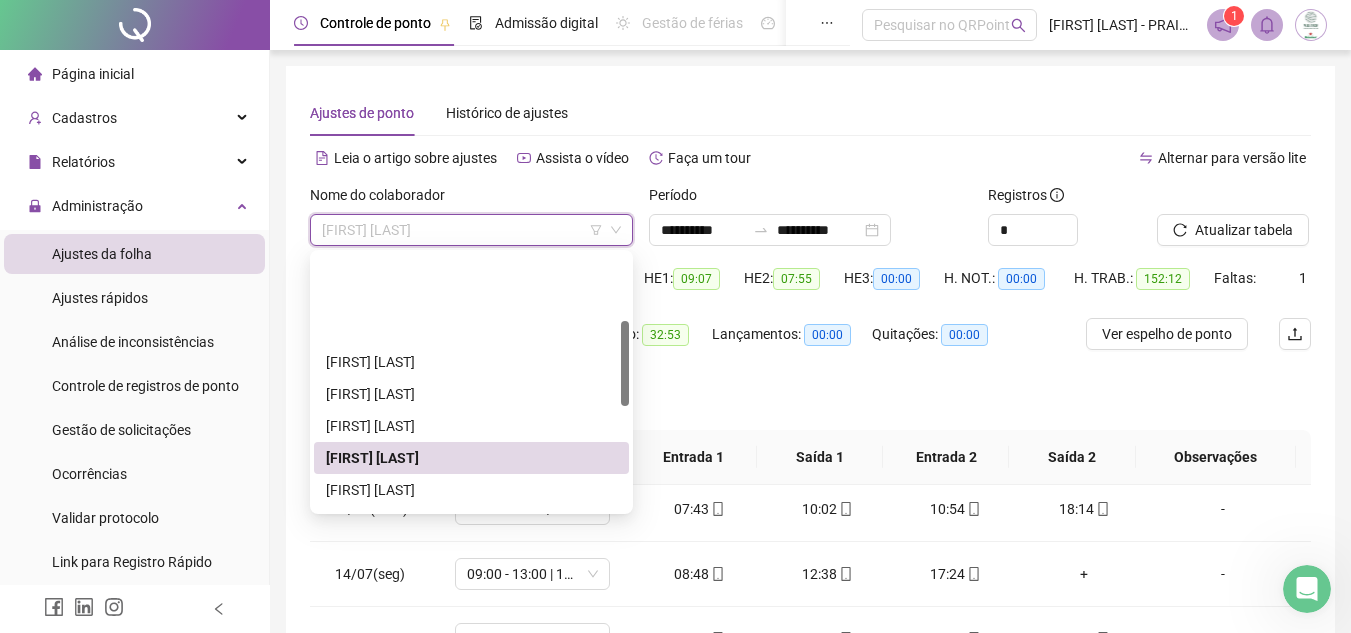 scroll, scrollTop: 300, scrollLeft: 0, axis: vertical 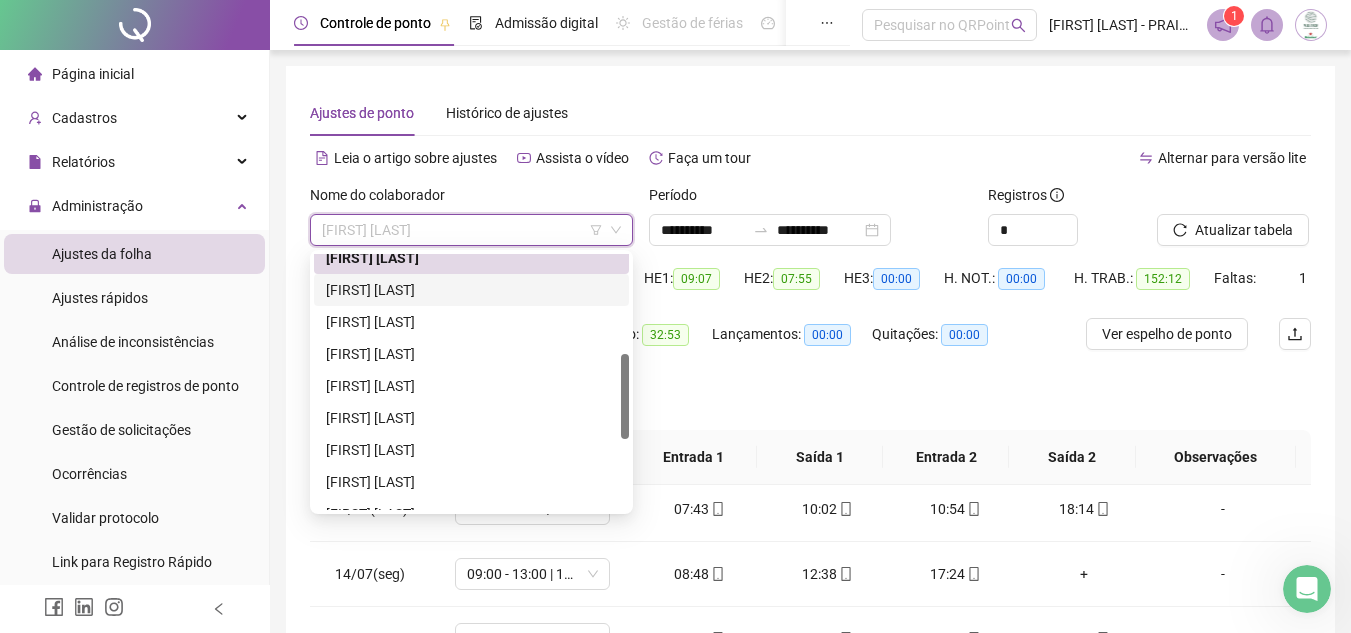 click on "[FIRST] [LAST]" at bounding box center (471, 290) 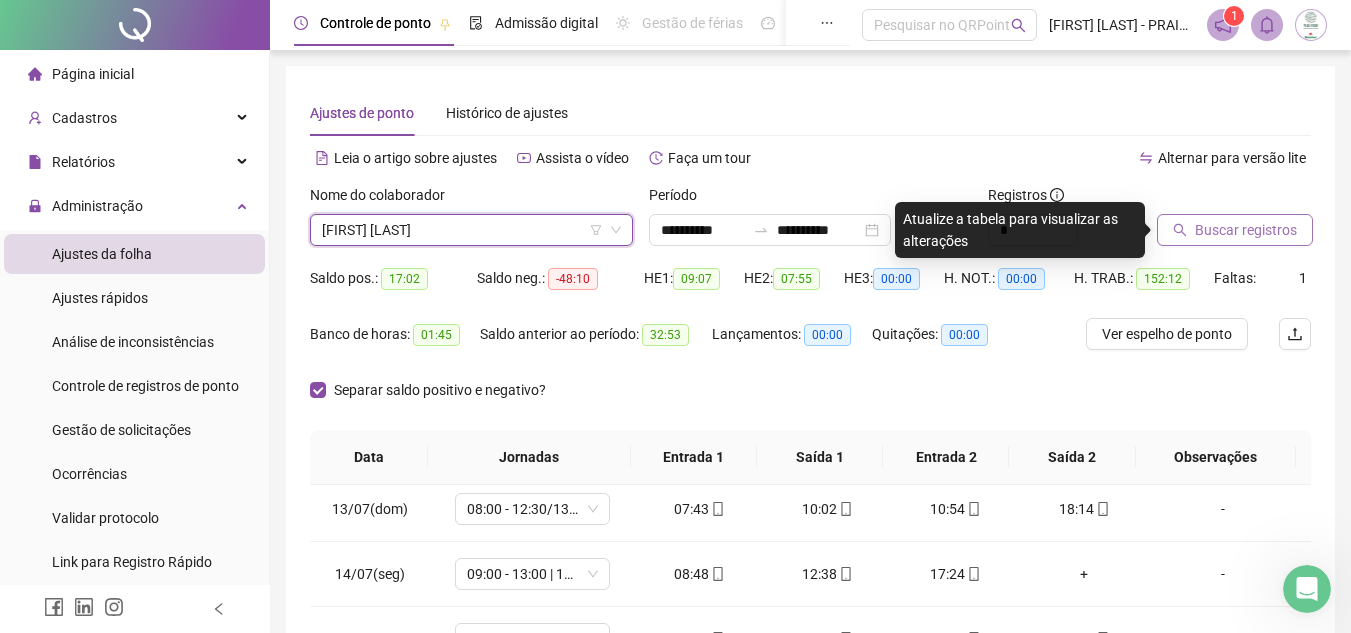 click on "Buscar registros" at bounding box center (1246, 230) 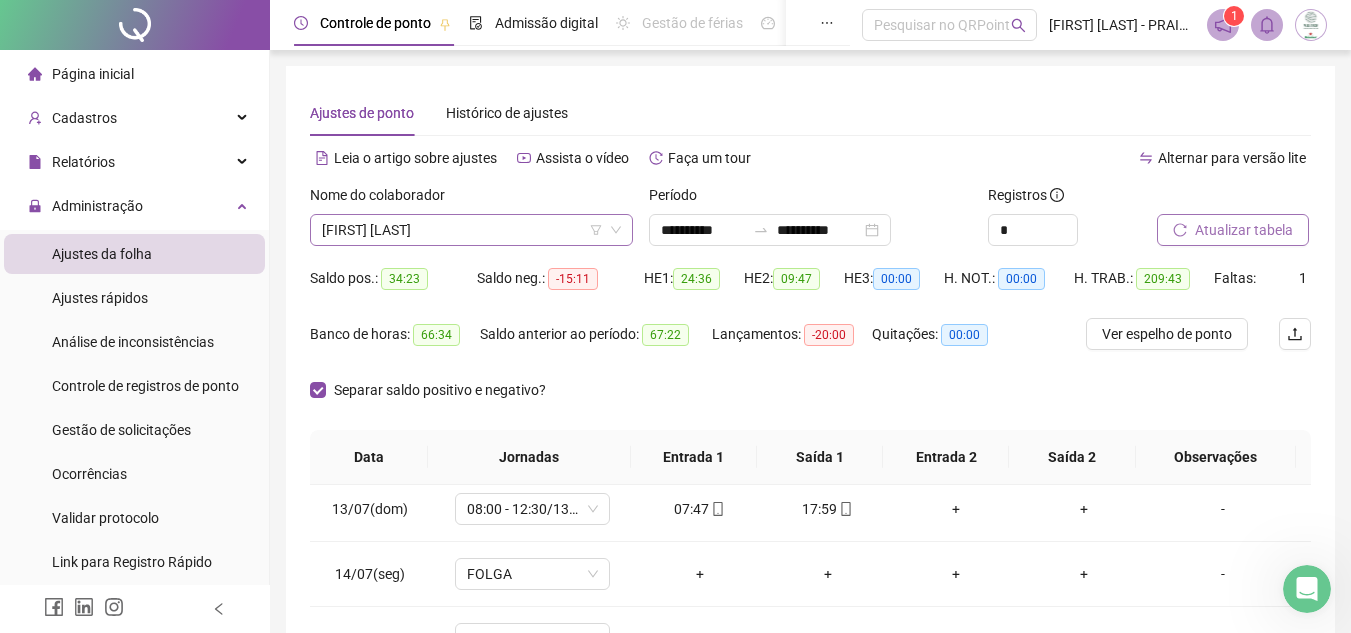 click on "[FIRST] [LAST]" at bounding box center [471, 230] 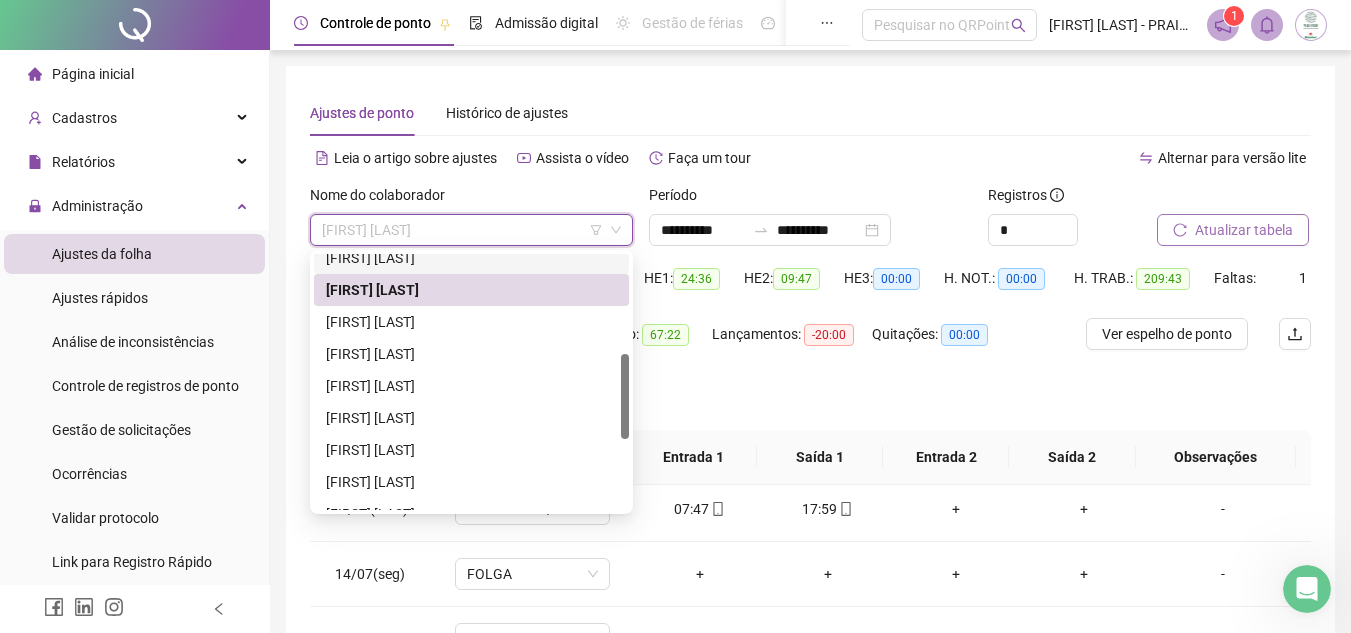 click on "[FIRST] [LAST]" at bounding box center (471, 258) 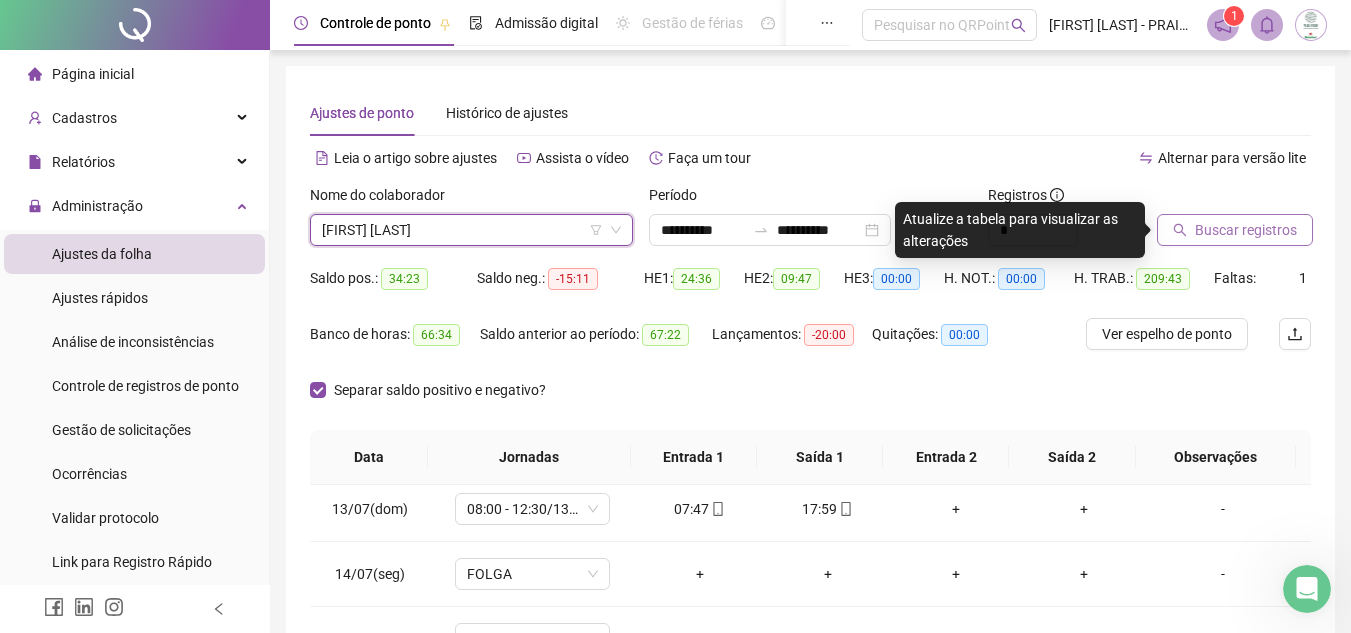 click on "Buscar registros" at bounding box center [1246, 230] 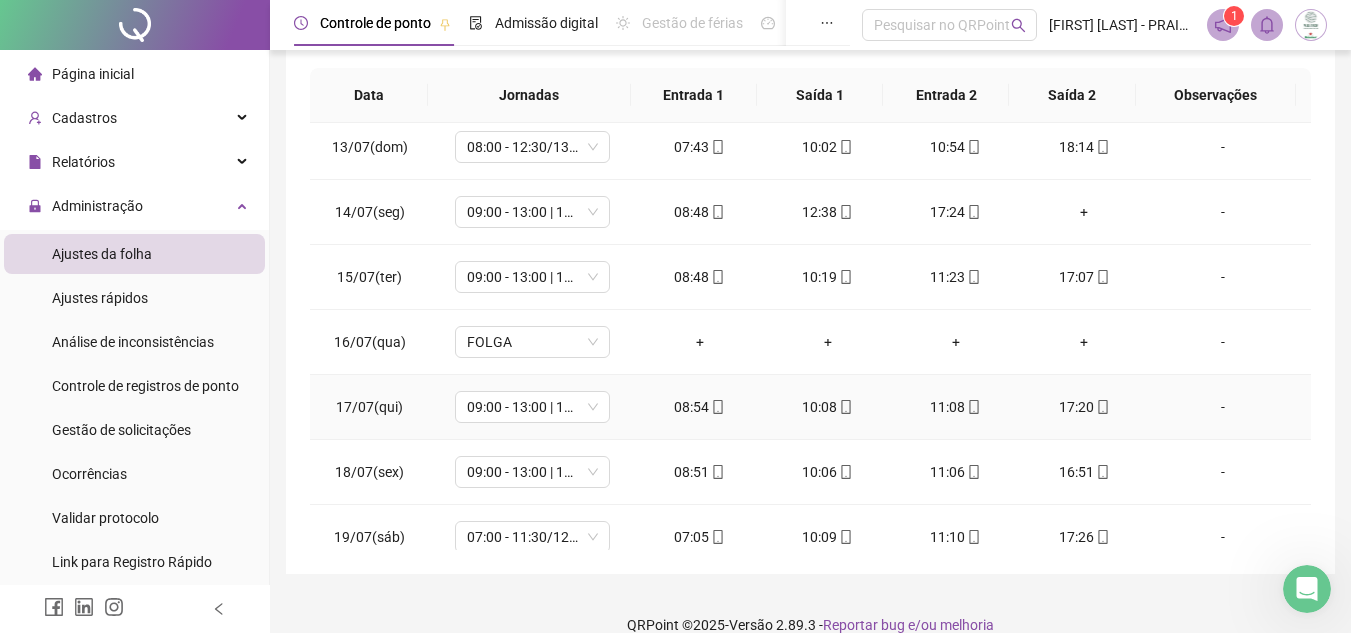 scroll, scrollTop: 389, scrollLeft: 0, axis: vertical 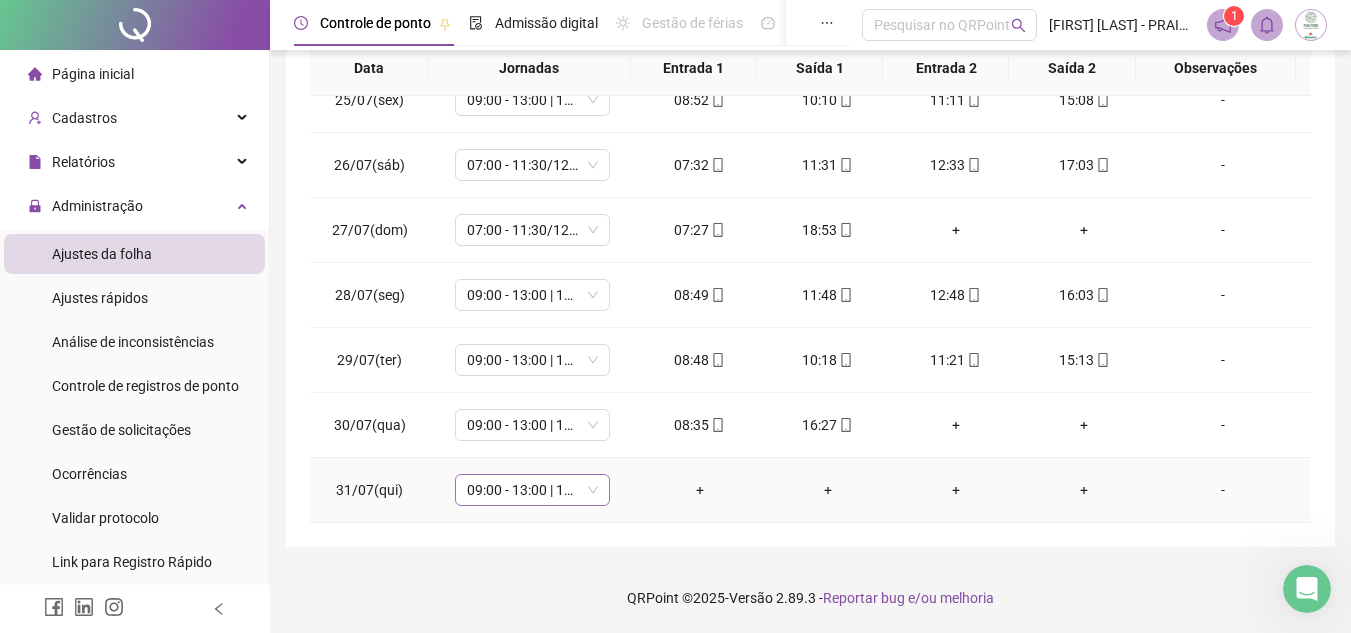 click on "09:00 - 13:00 | 14:00 - 17:20" at bounding box center [532, 490] 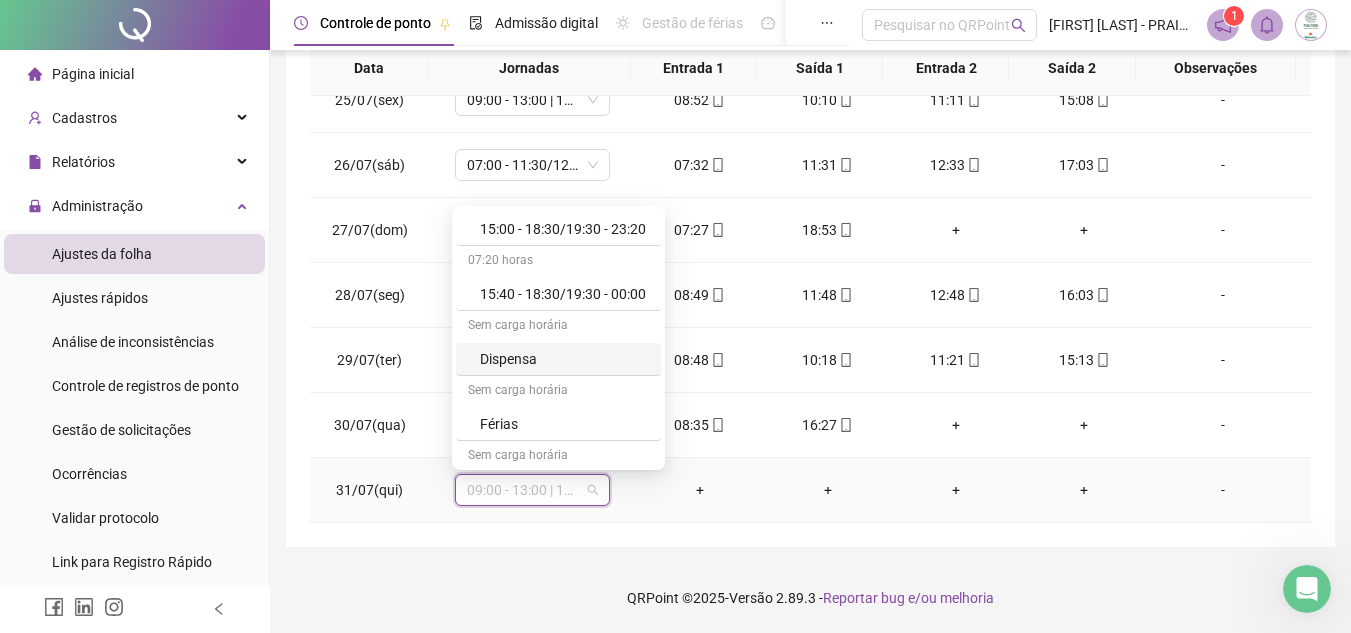scroll, scrollTop: 865, scrollLeft: 0, axis: vertical 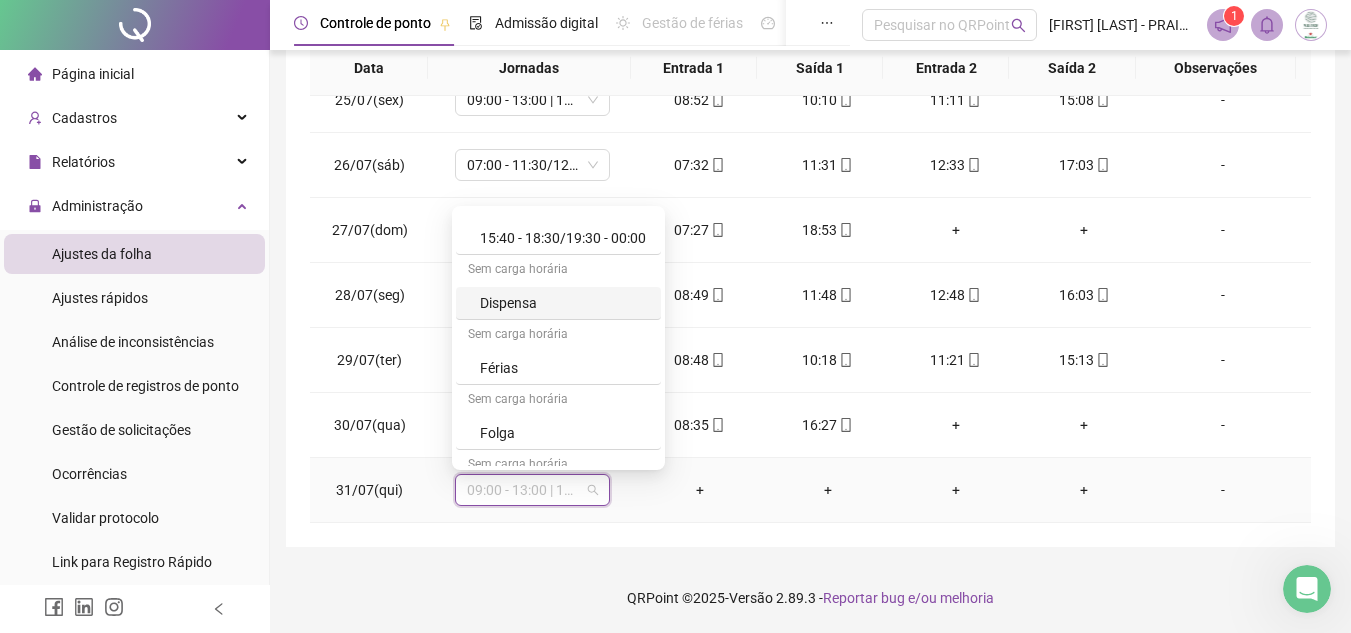 click on "Folga" at bounding box center (564, 433) 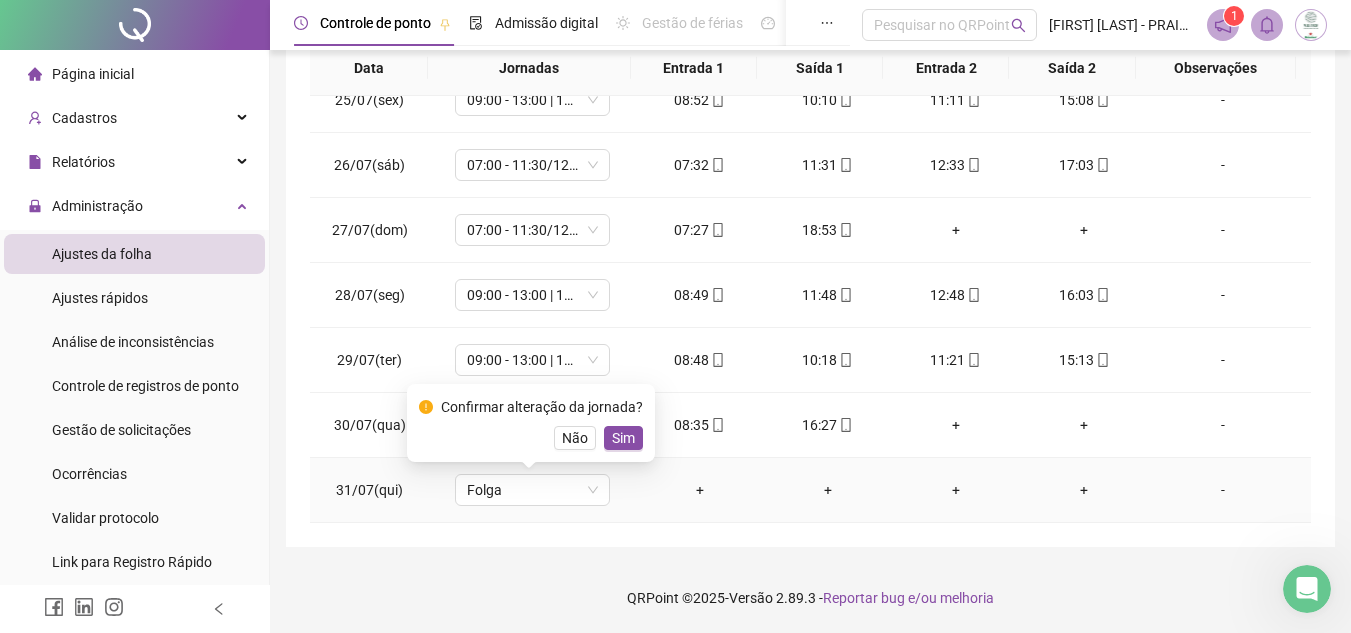 drag, startPoint x: 616, startPoint y: 434, endPoint x: 1058, endPoint y: 226, distance: 488.49564 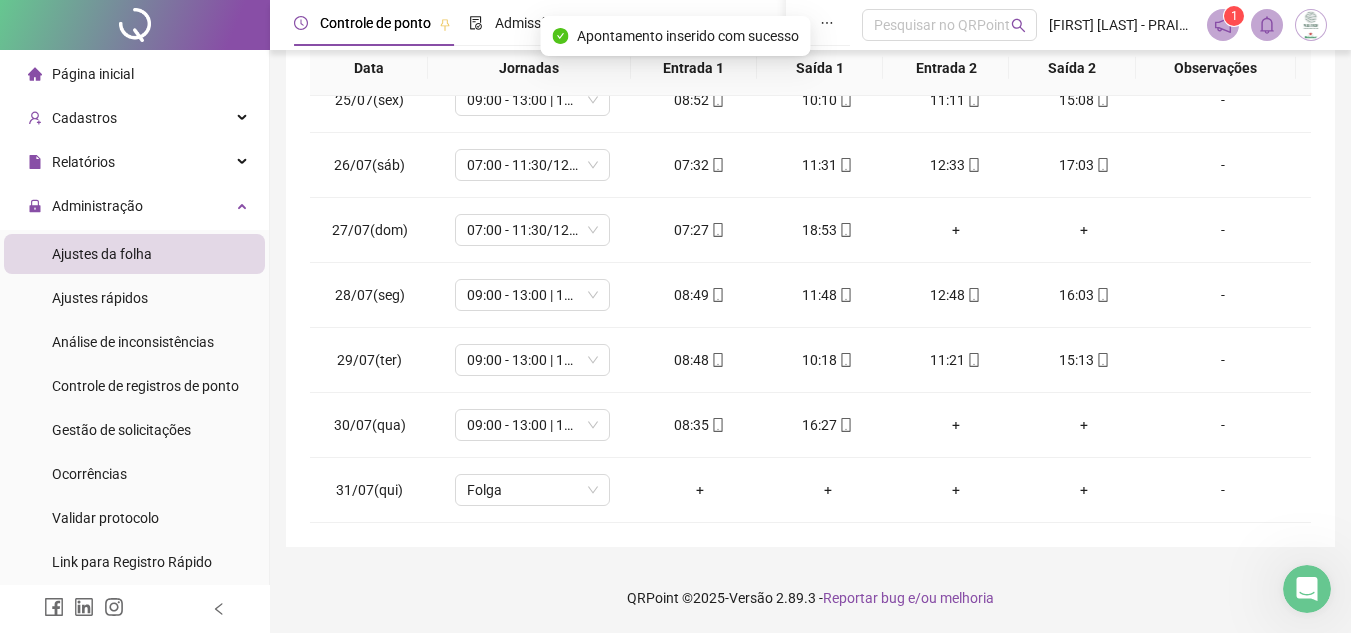 scroll, scrollTop: 0, scrollLeft: 0, axis: both 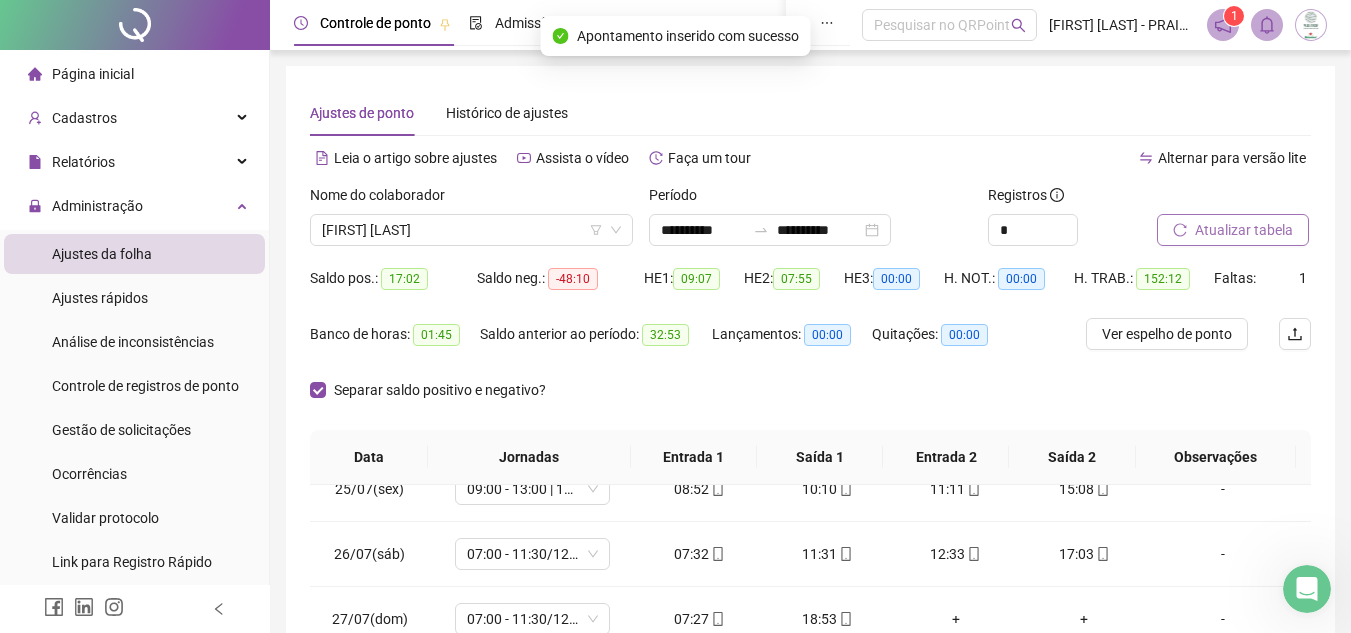 click on "Atualizar tabela" at bounding box center [1233, 230] 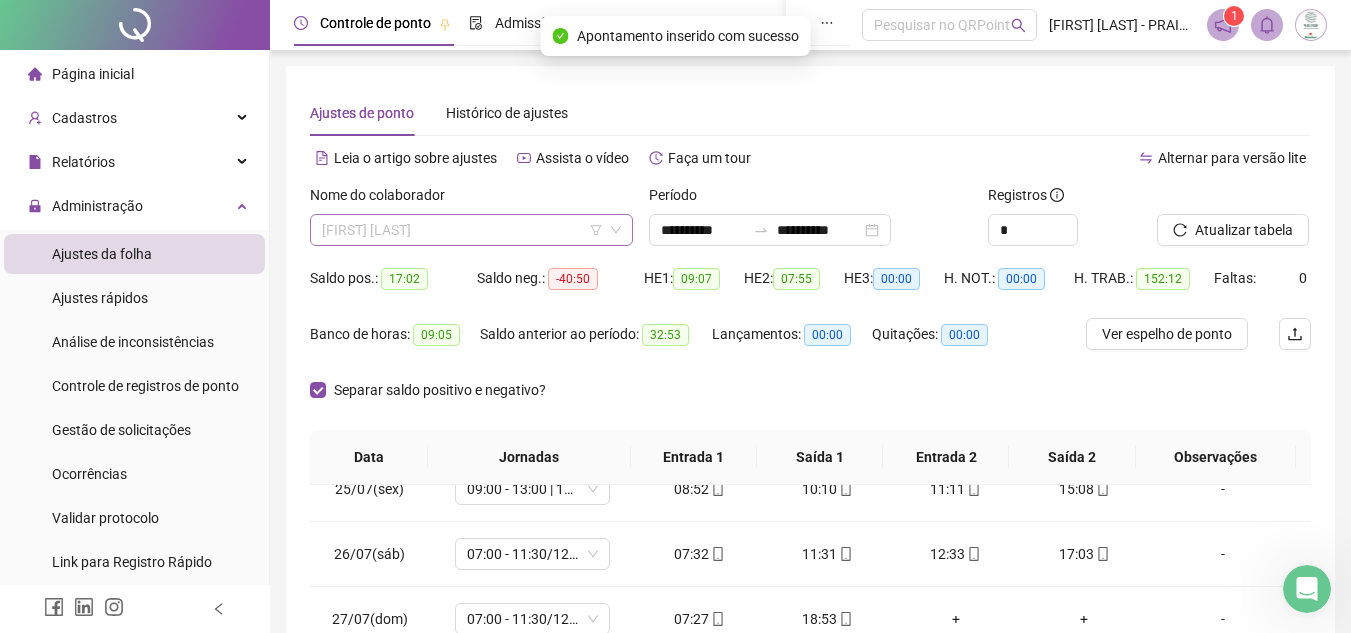 click on "[FIRST] [LAST]" at bounding box center [471, 230] 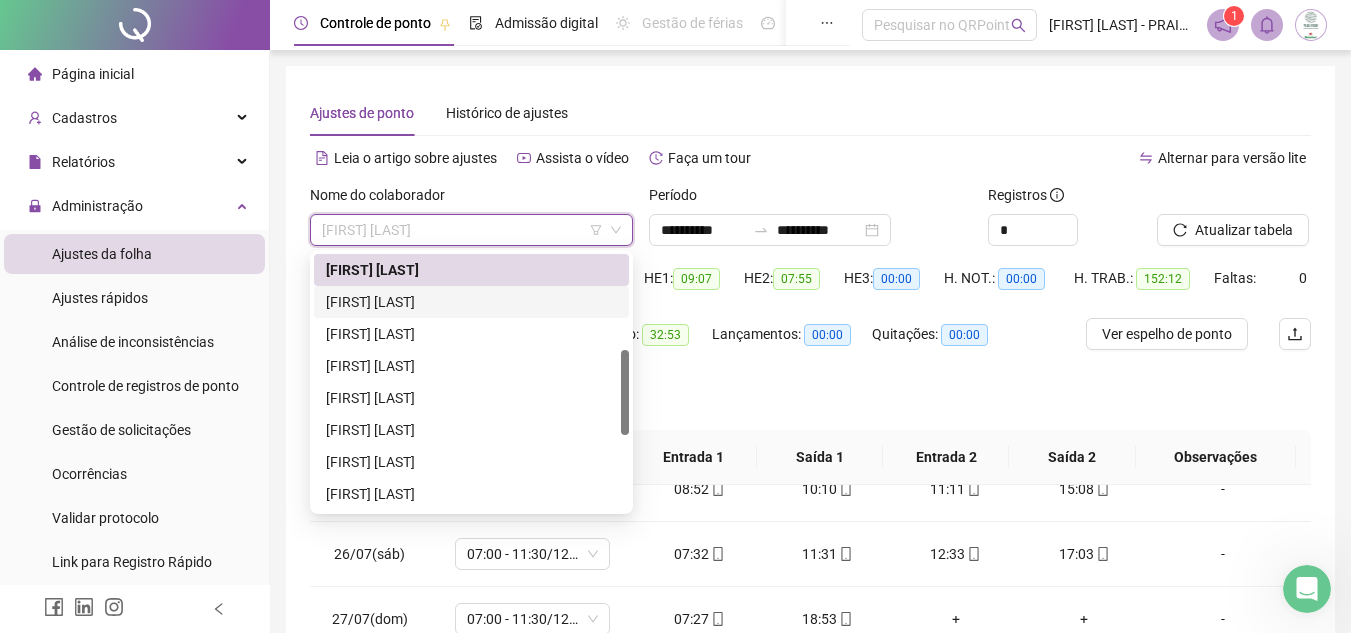 click on "[FIRST] [LAST]" at bounding box center [471, 302] 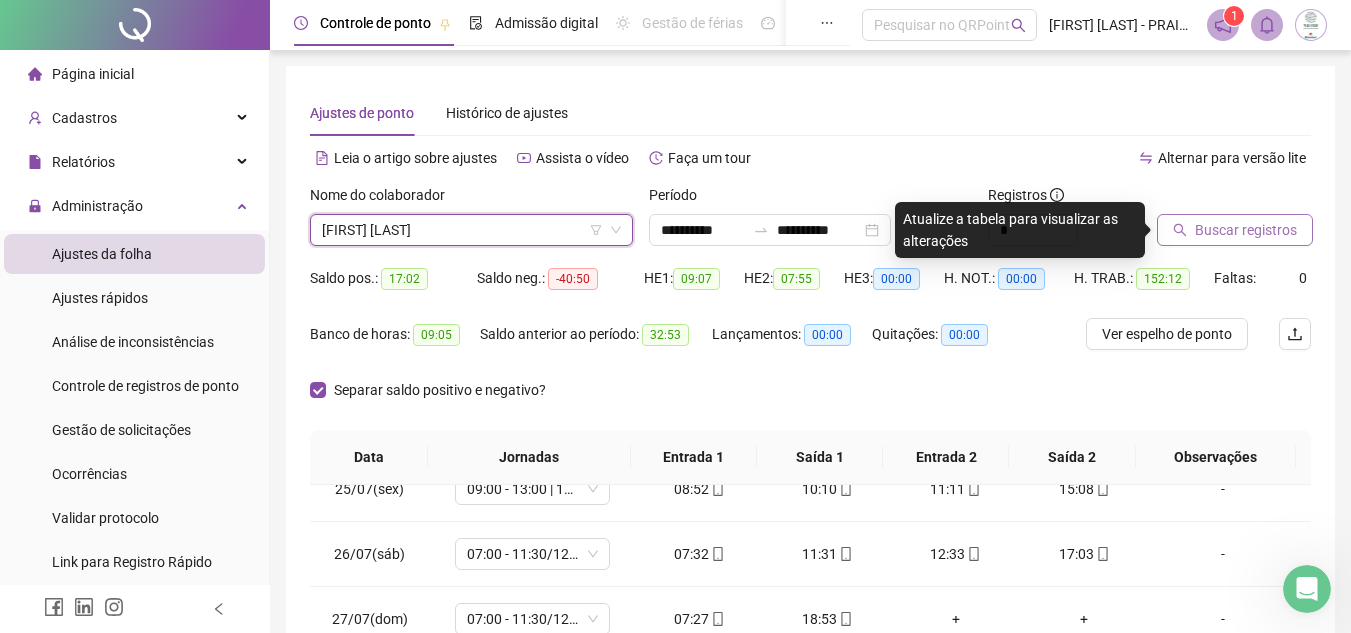 click on "Buscar registros" at bounding box center (1235, 230) 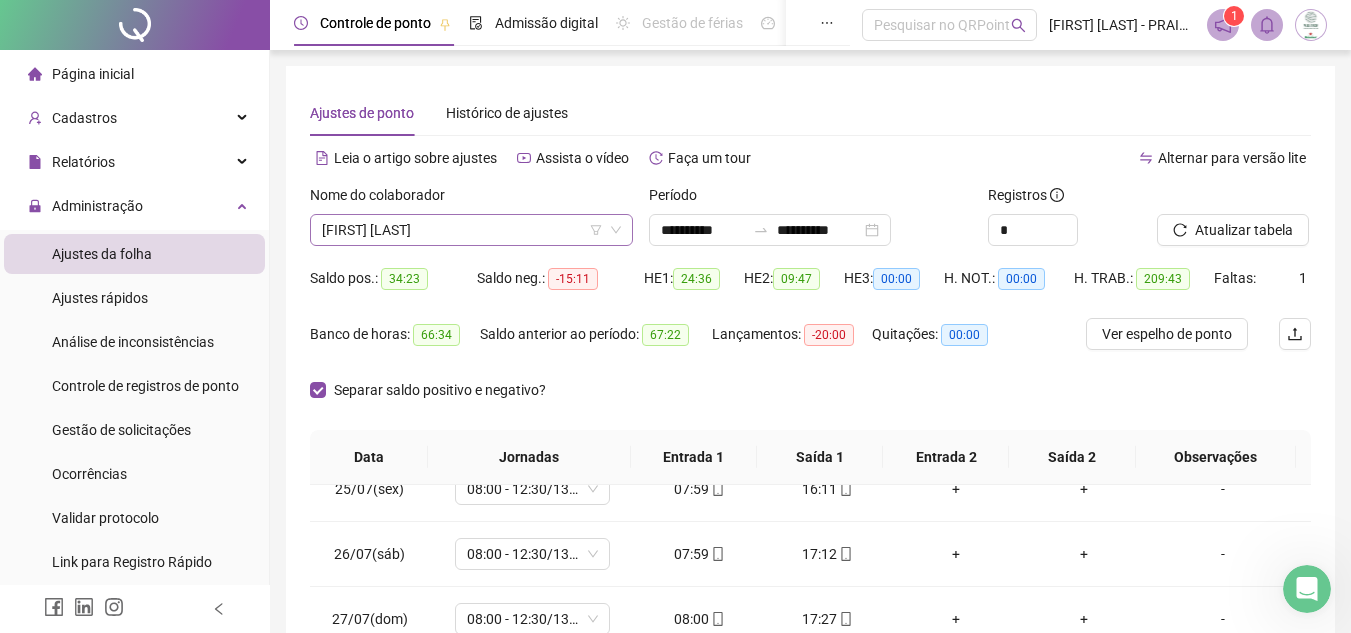 click on "[FIRST] [LAST]" at bounding box center [471, 230] 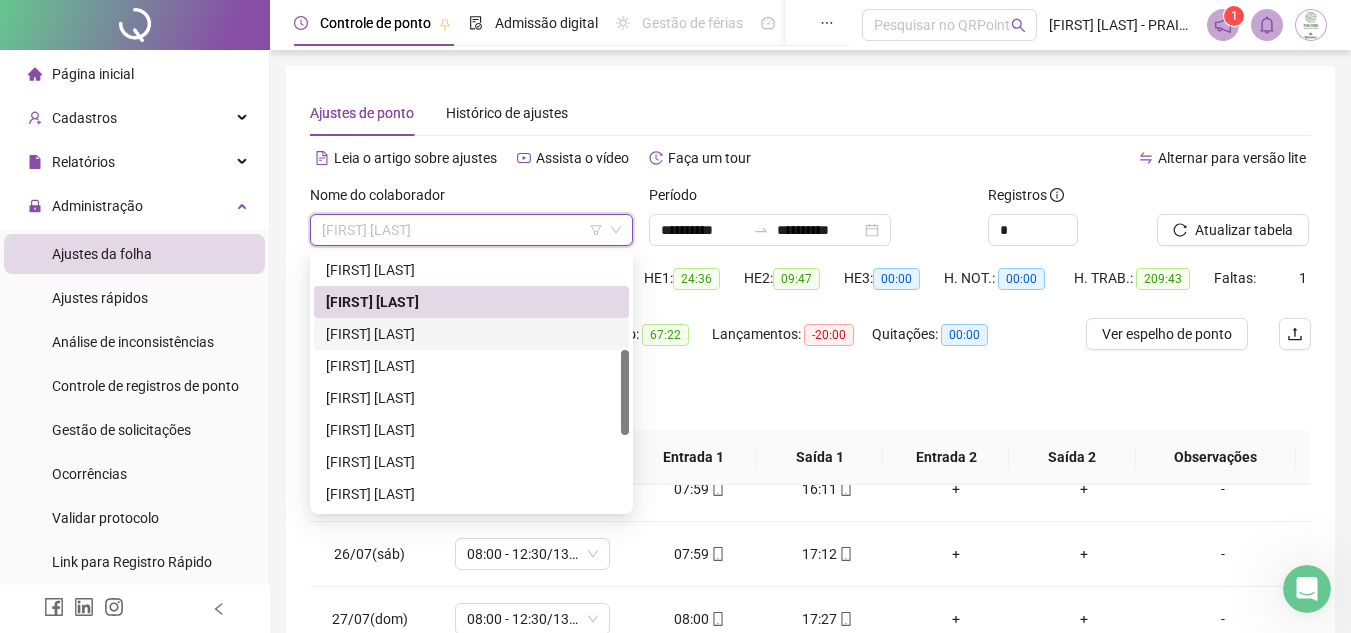 click on "[FIRST] [LAST]" at bounding box center [471, 334] 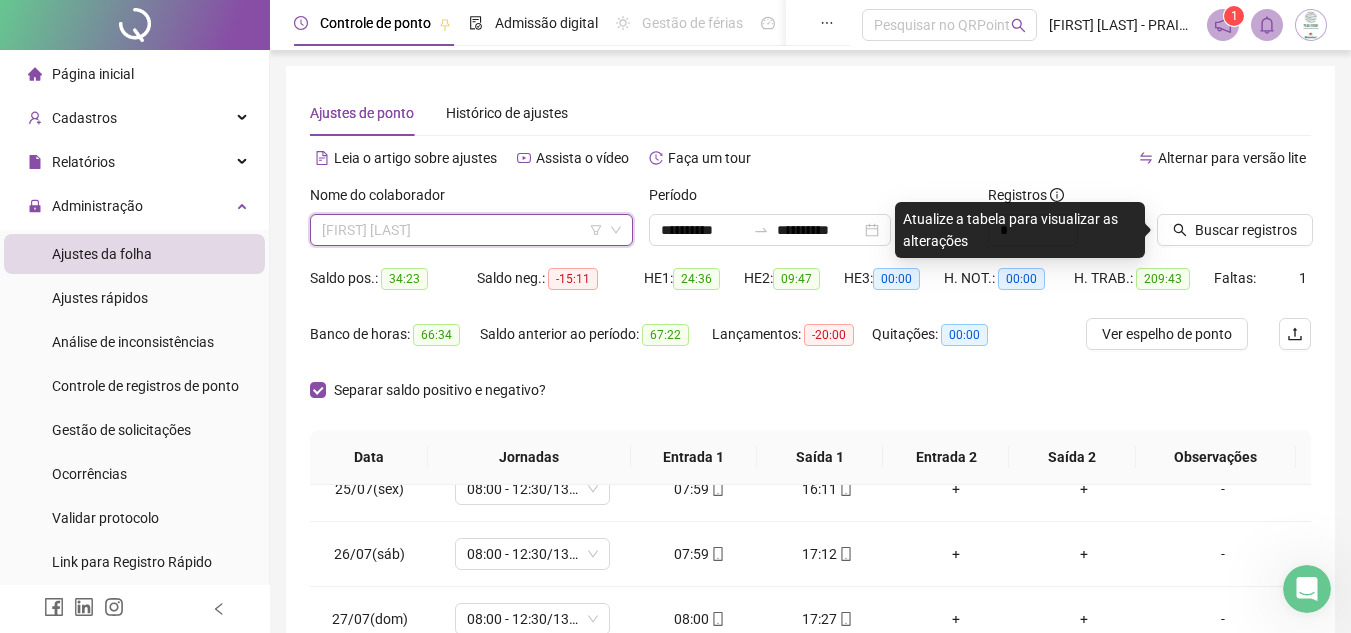 click on "[FIRST] [LAST]" at bounding box center (471, 230) 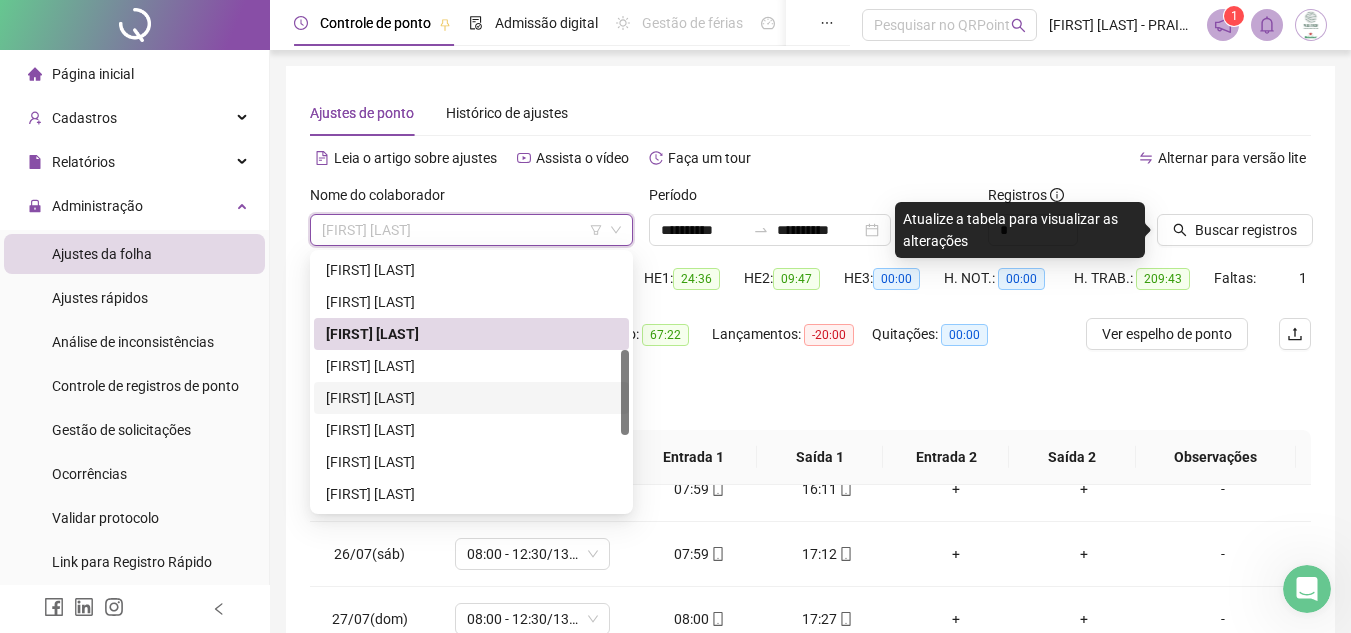 click on "[FIRST] [LAST]" at bounding box center (471, 398) 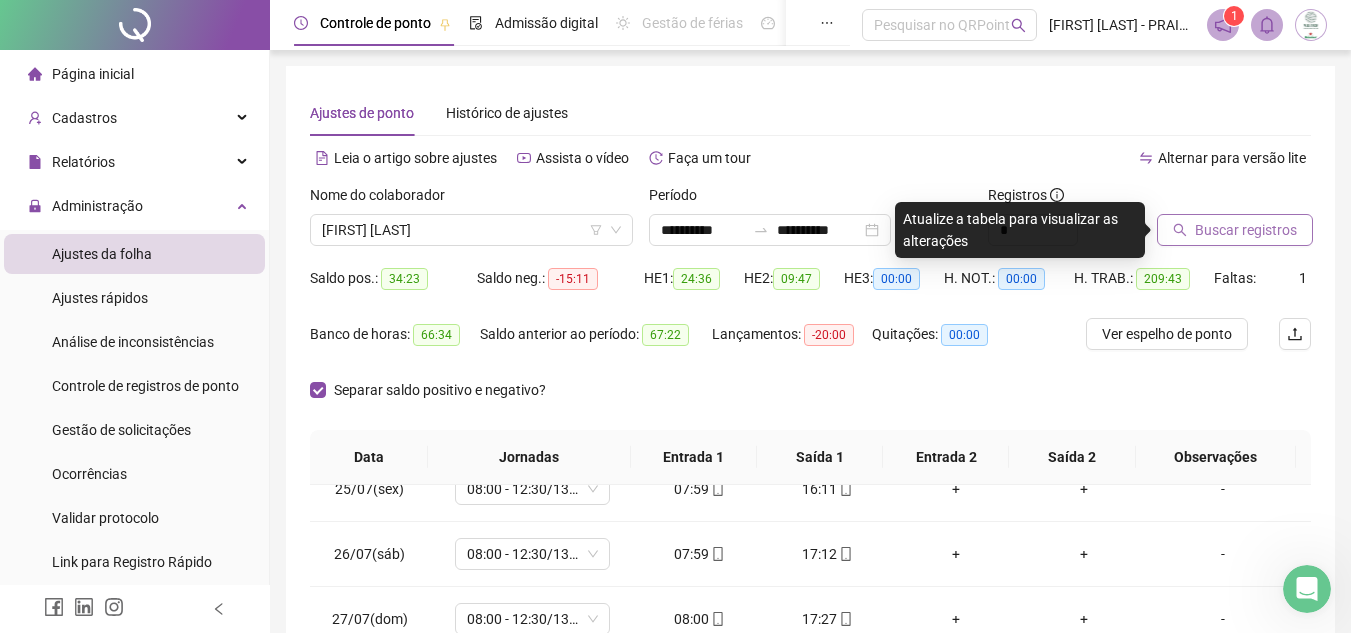 click on "Buscar registros" at bounding box center [1235, 230] 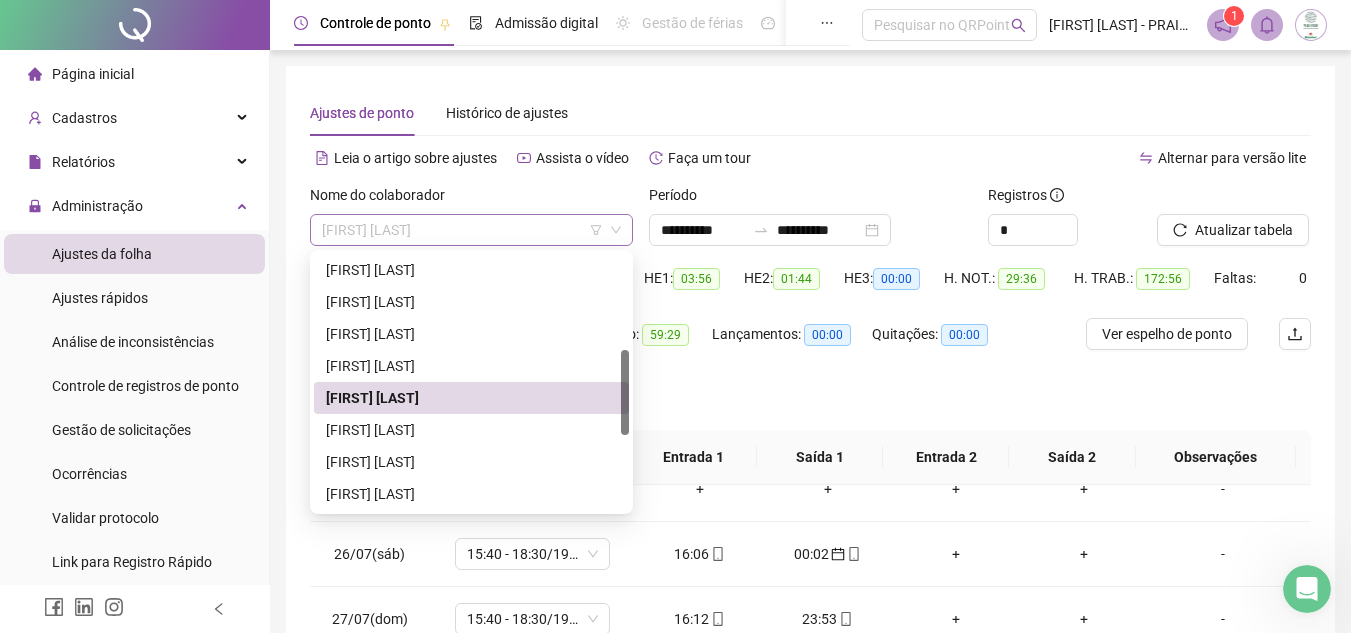 click on "[FIRST] [LAST]" at bounding box center [471, 230] 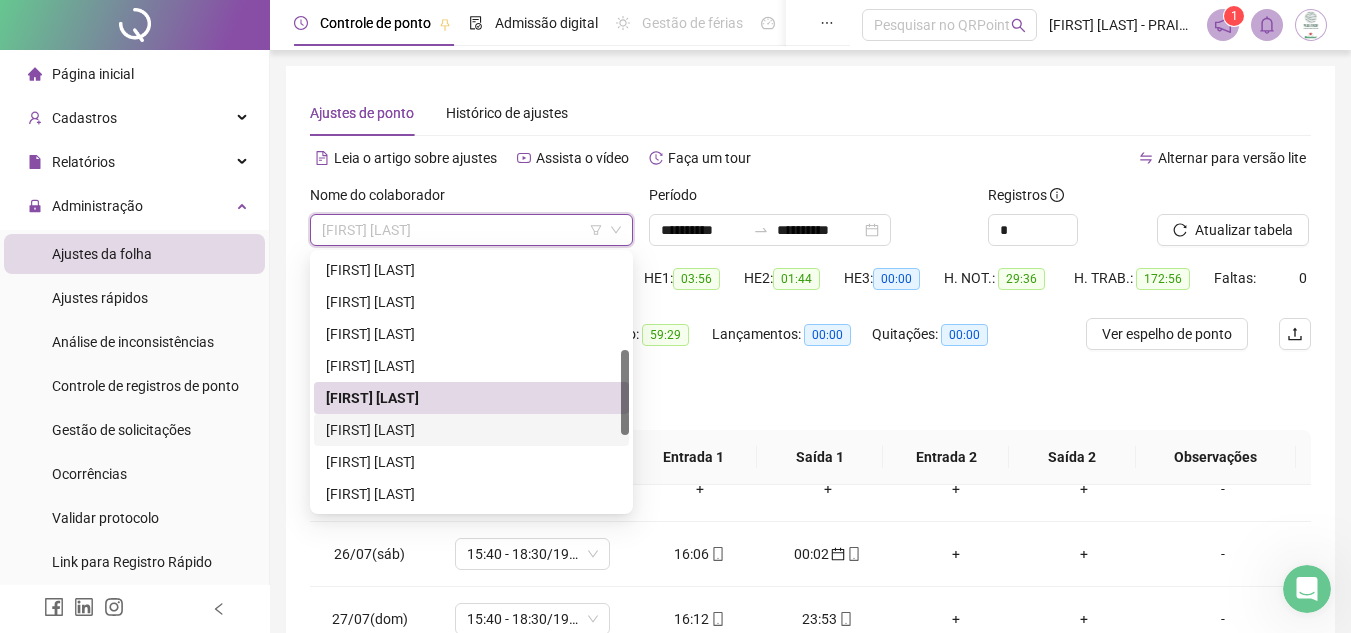 click on "[FIRST] [LAST]" at bounding box center (471, 430) 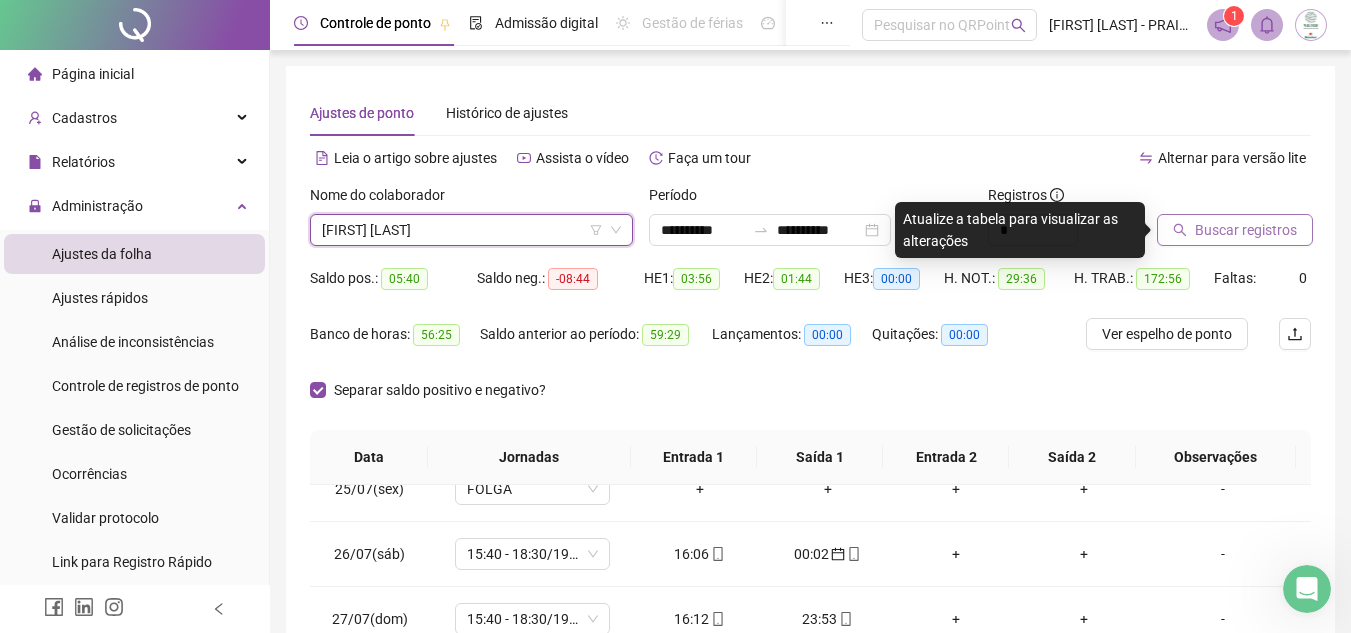 click on "Buscar registros" at bounding box center [1246, 230] 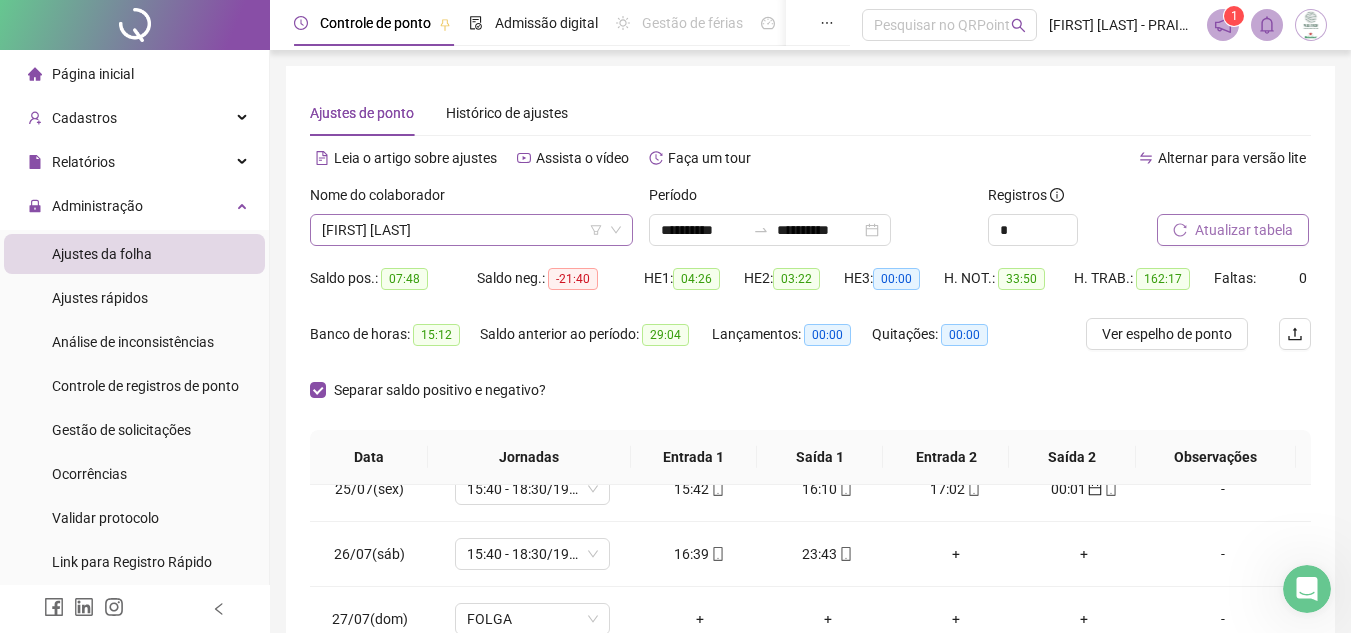 click on "[FIRST] [LAST]" at bounding box center (471, 230) 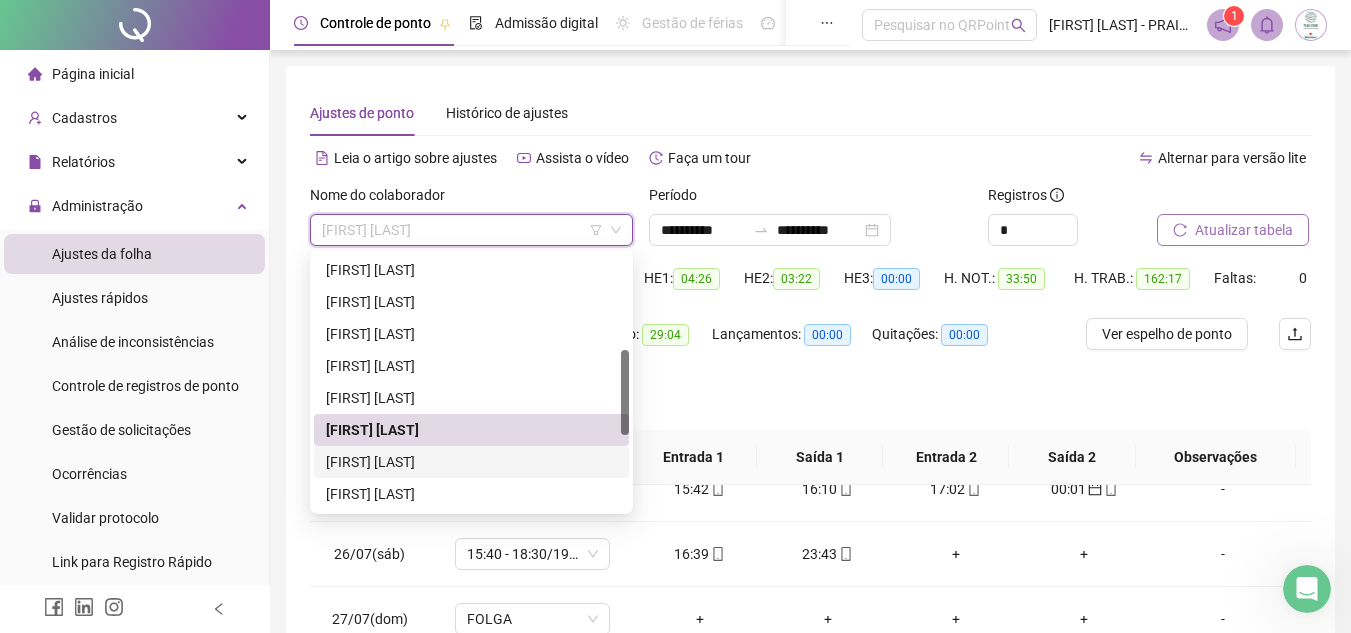 click on "[FIRST] [LAST]" at bounding box center [471, 462] 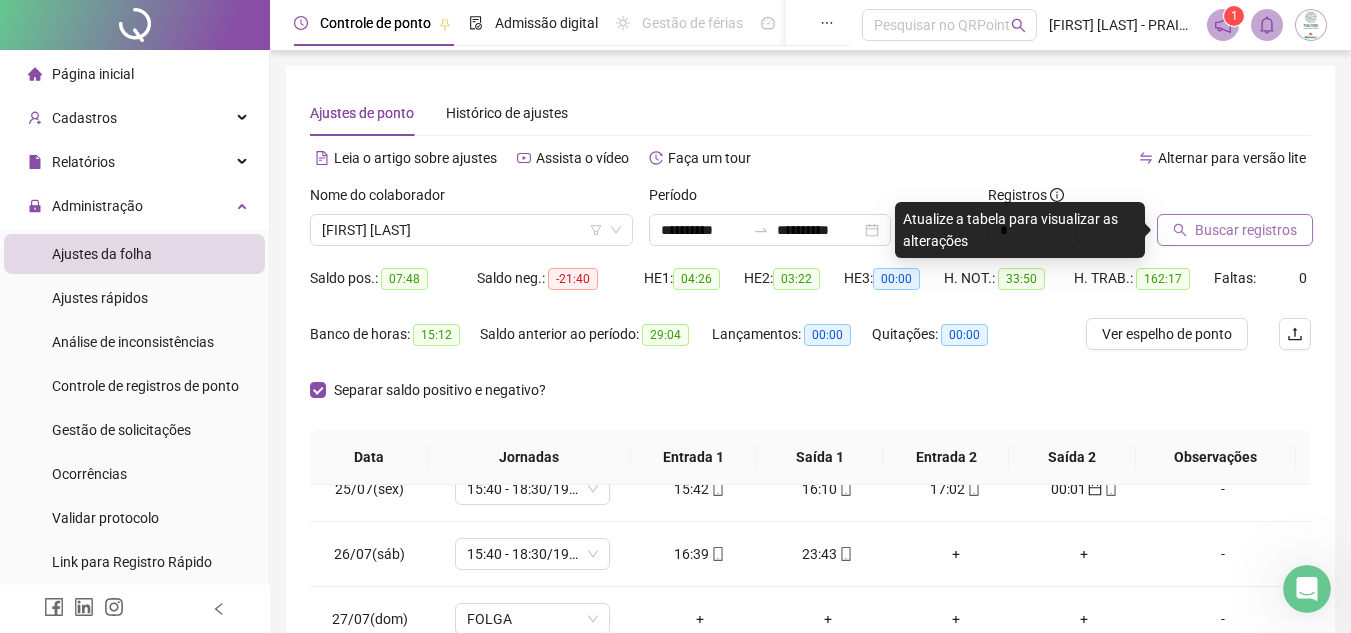 click on "Buscar registros" at bounding box center [1246, 230] 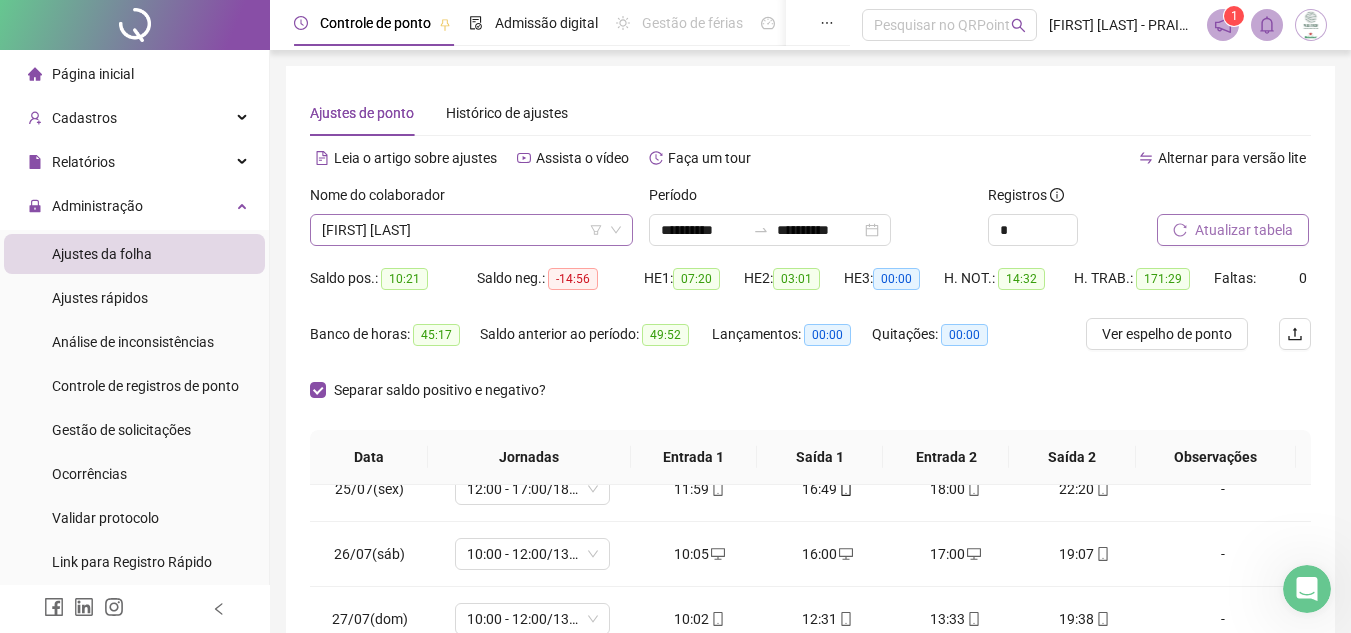 click on "[FIRST] [LAST]" at bounding box center [471, 230] 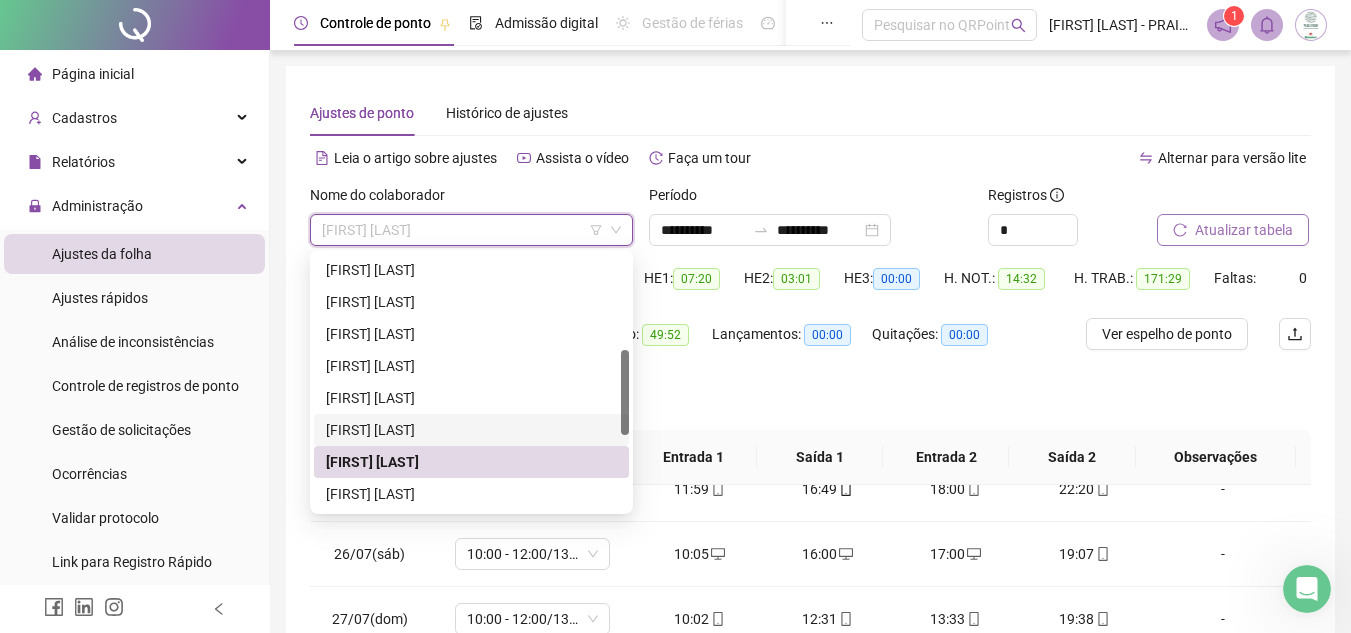 scroll, scrollTop: 388, scrollLeft: 0, axis: vertical 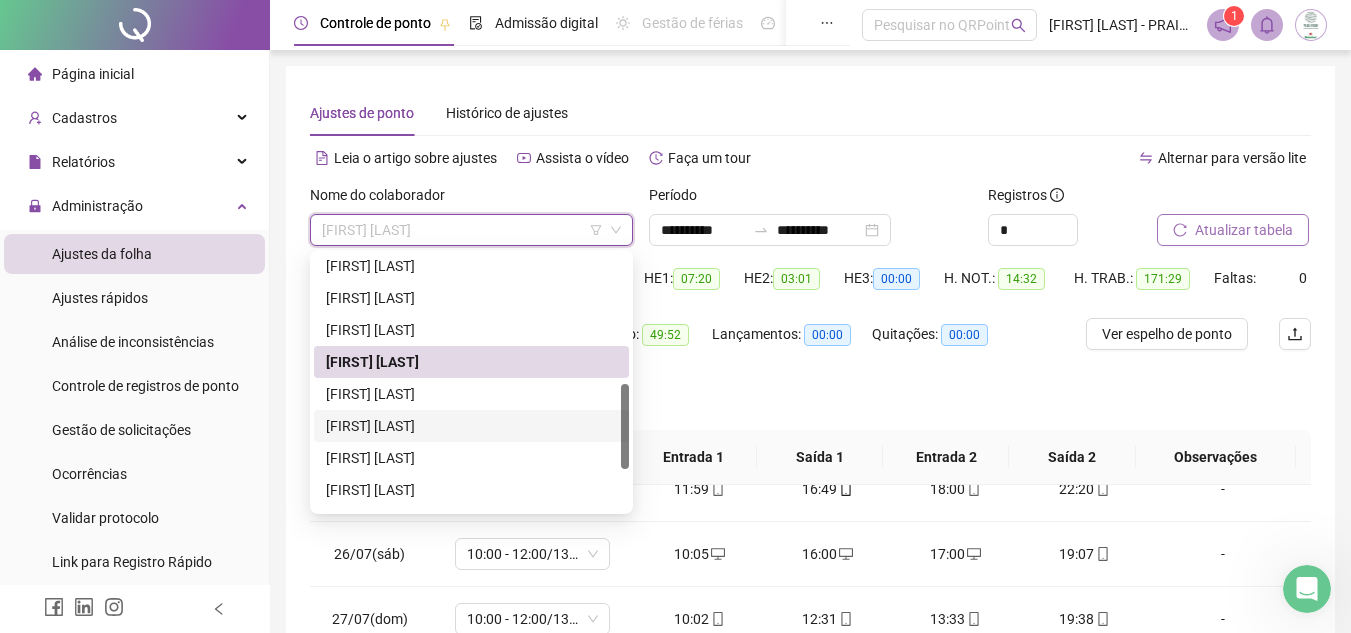 click on "[FIRST] [LAST]" at bounding box center [471, 426] 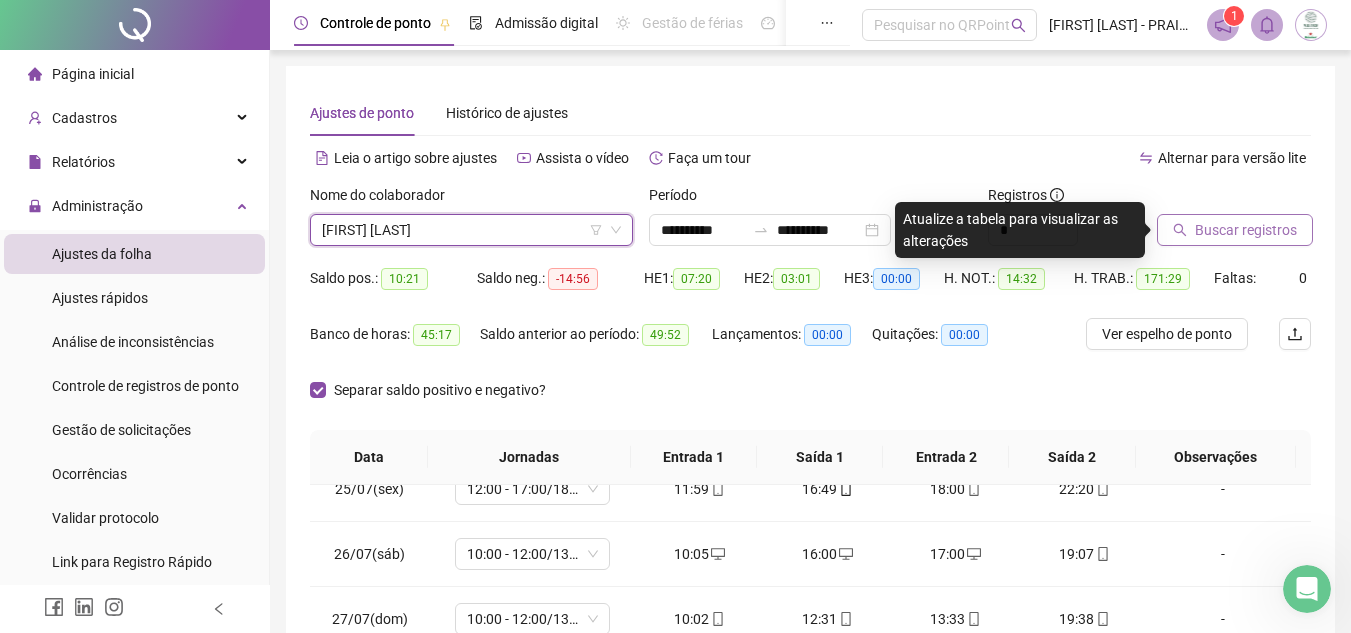 click on "Buscar registros" at bounding box center [1246, 230] 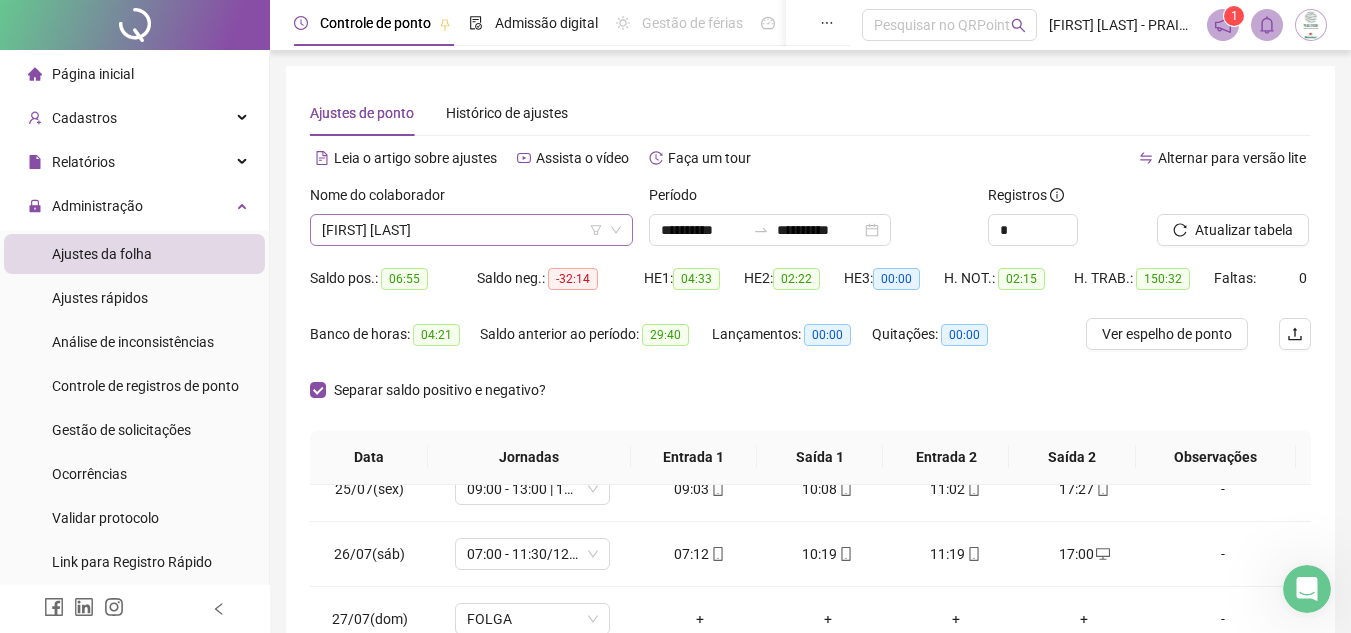 click on "[FIRST] [LAST]" at bounding box center (471, 230) 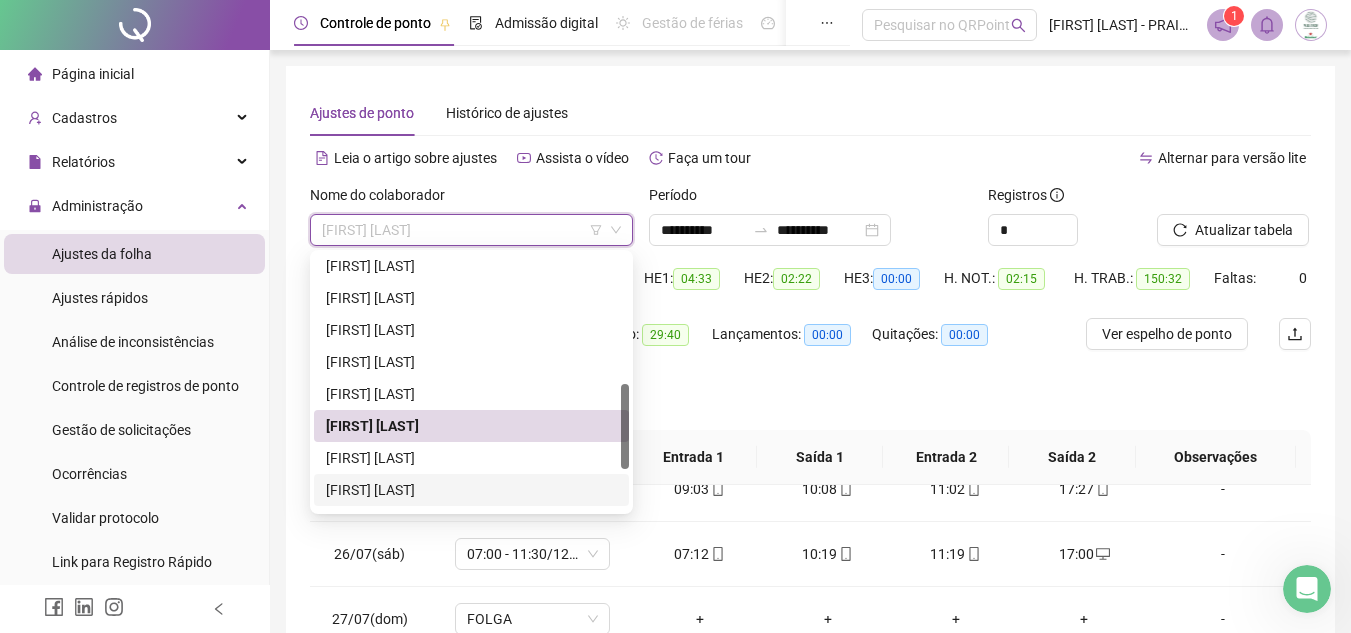 click on "[FIRST] [LAST]" at bounding box center (471, 490) 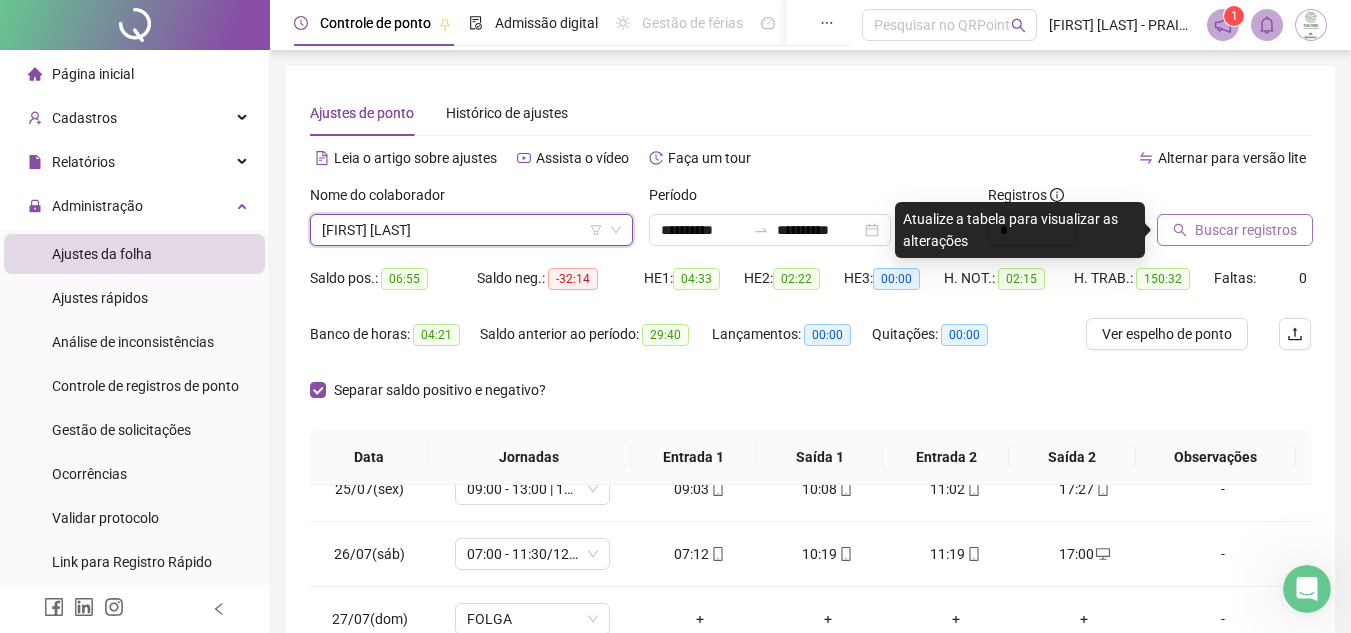 click on "Buscar registros" at bounding box center [1235, 230] 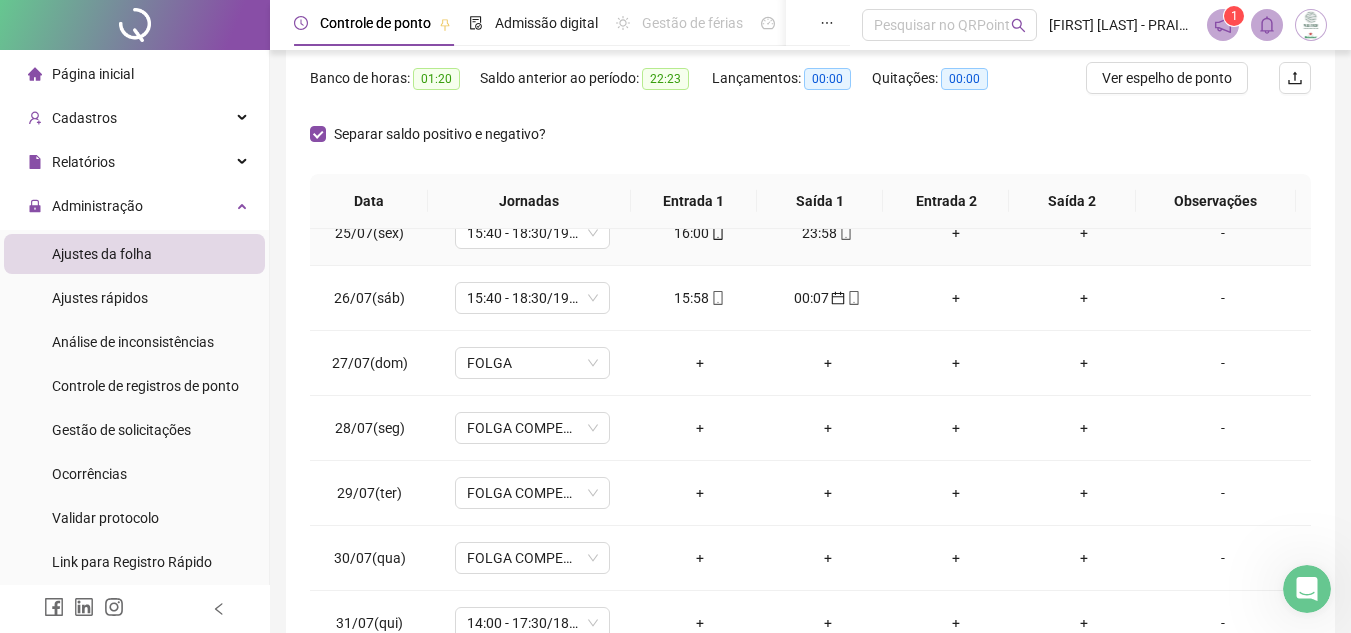 scroll, scrollTop: 389, scrollLeft: 0, axis: vertical 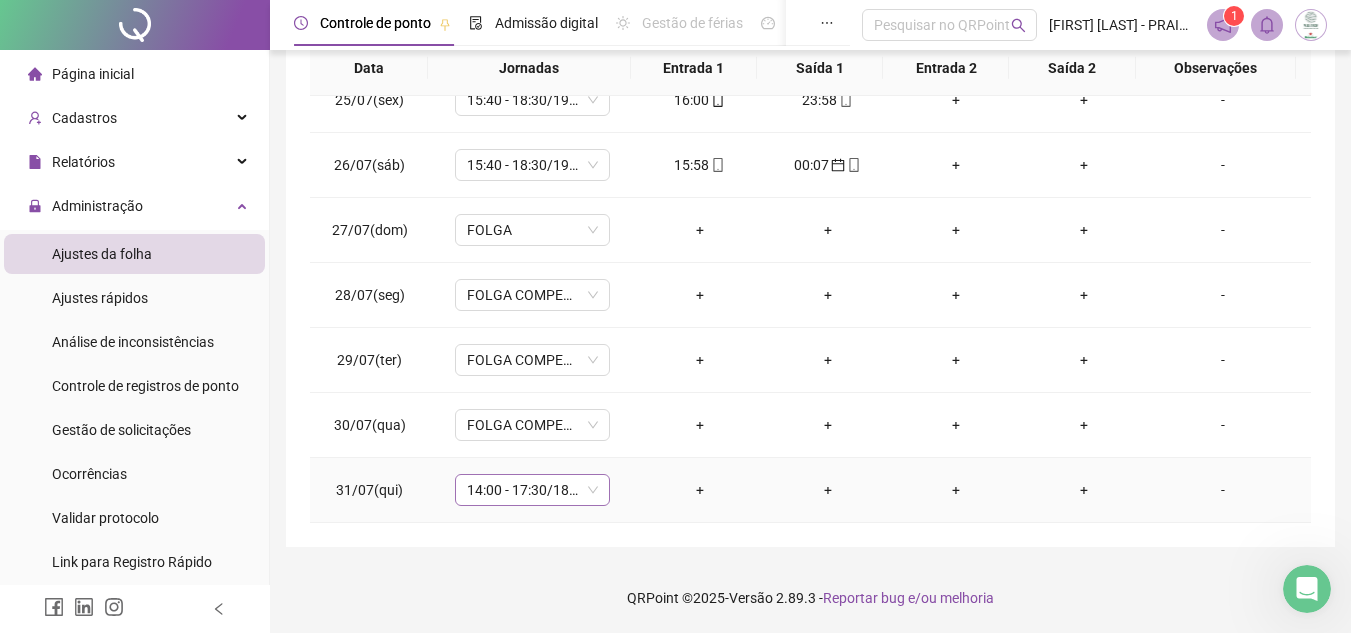 click on "14:00 - 17:30/18:30 - 22:20" at bounding box center [532, 490] 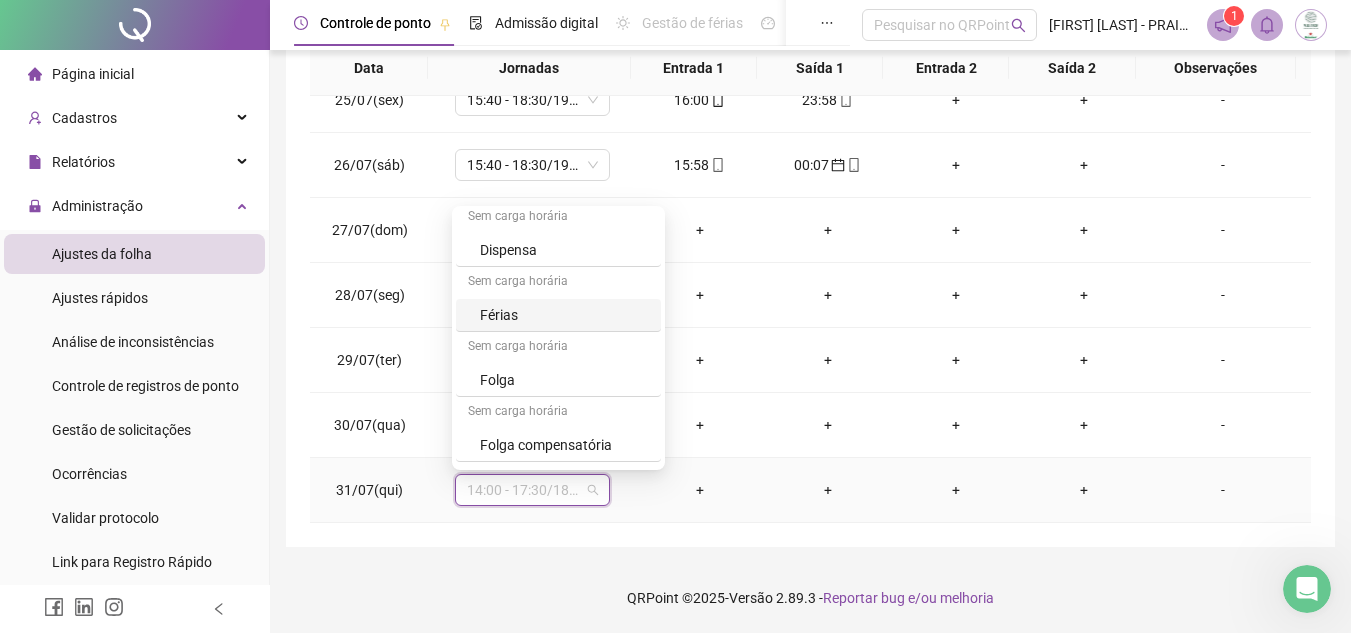 scroll, scrollTop: 979, scrollLeft: 0, axis: vertical 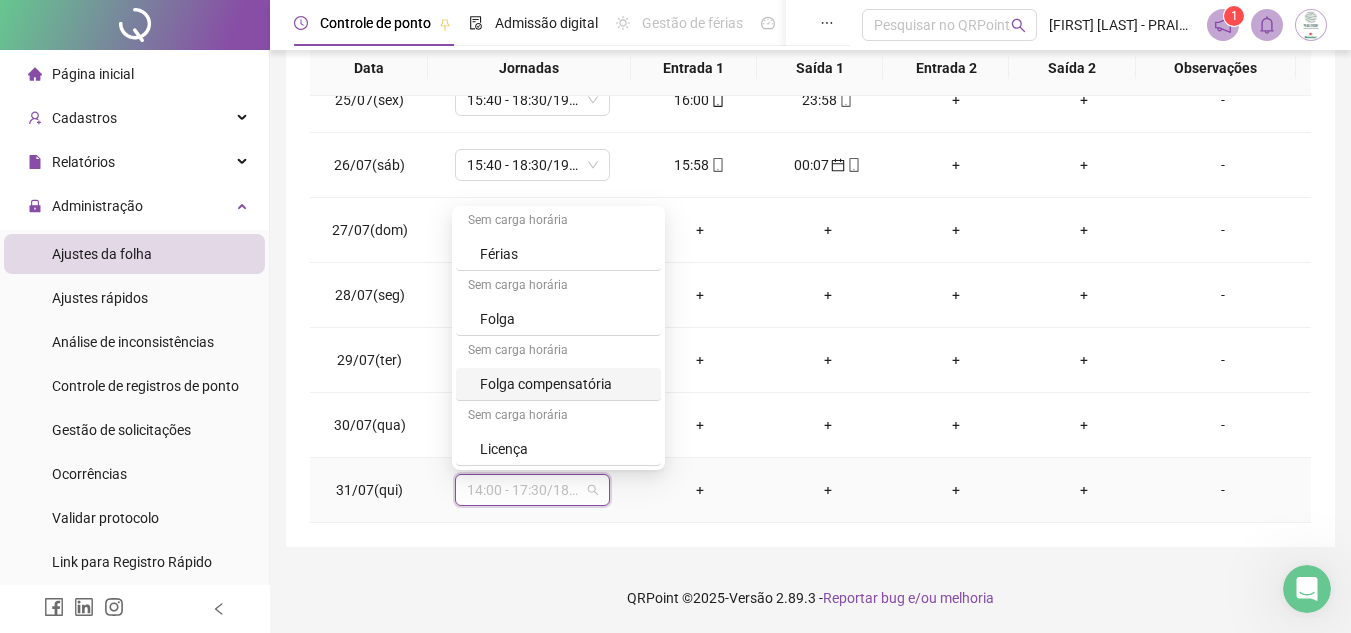 click on "Folga compensatória" at bounding box center [564, 384] 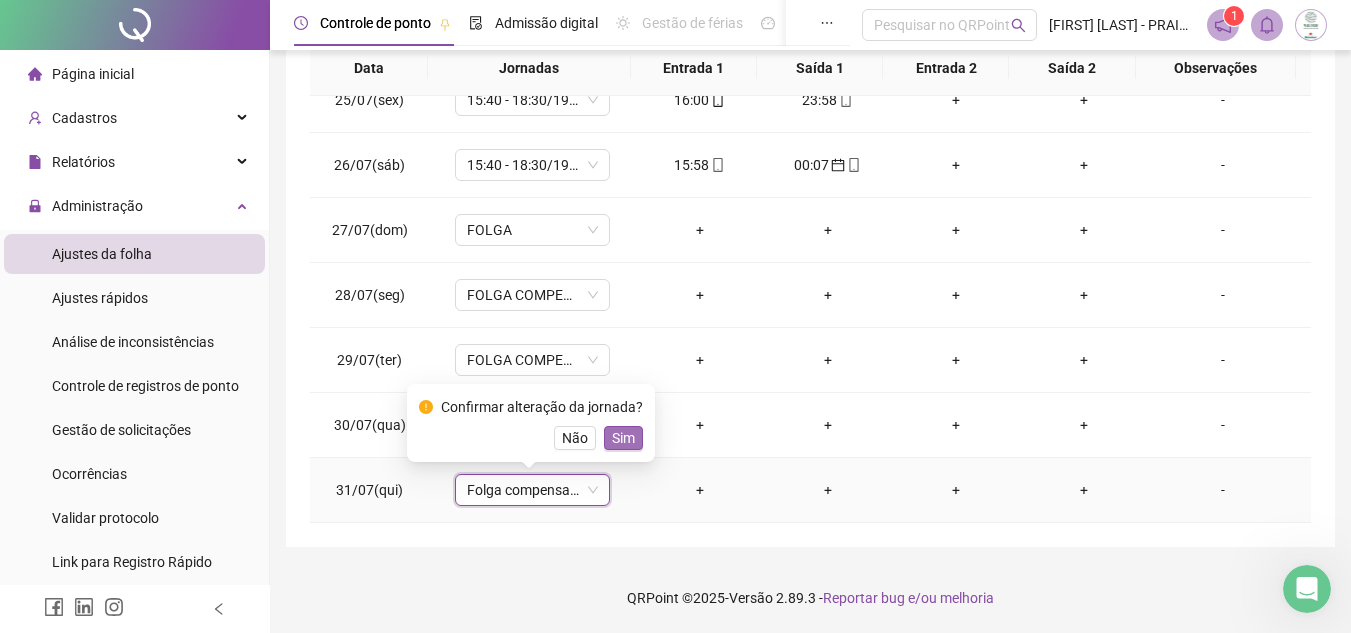 click on "Sim" at bounding box center [623, 438] 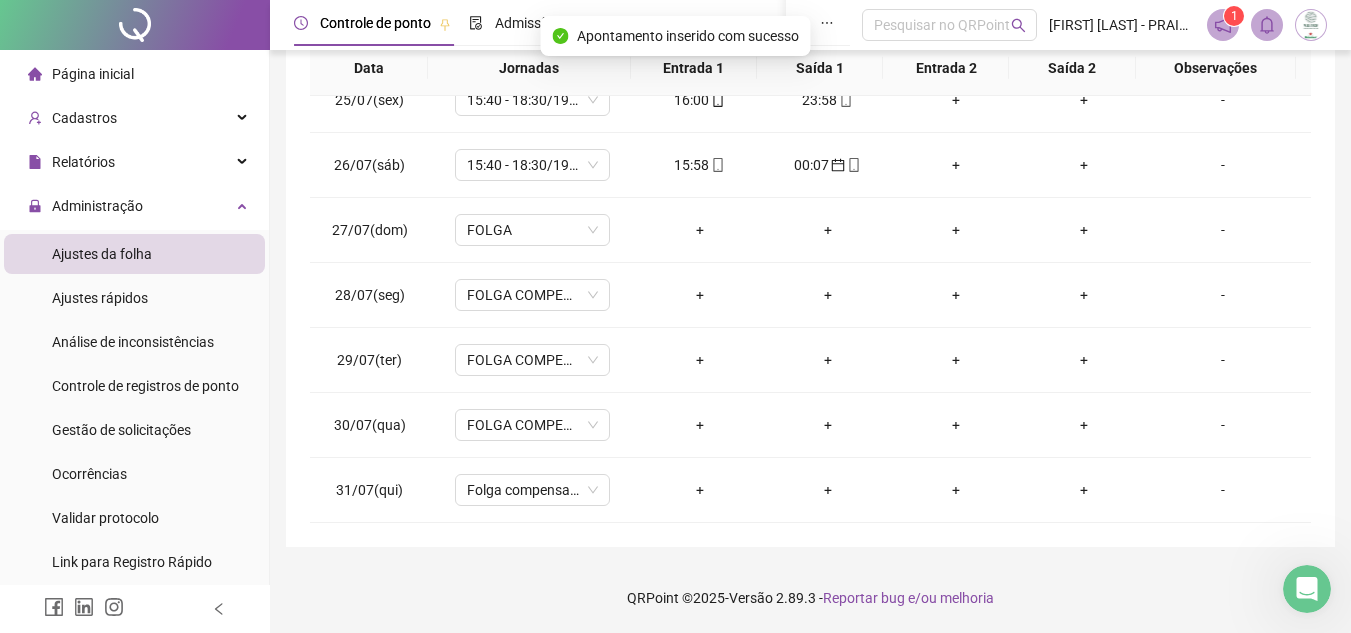 scroll, scrollTop: 0, scrollLeft: 0, axis: both 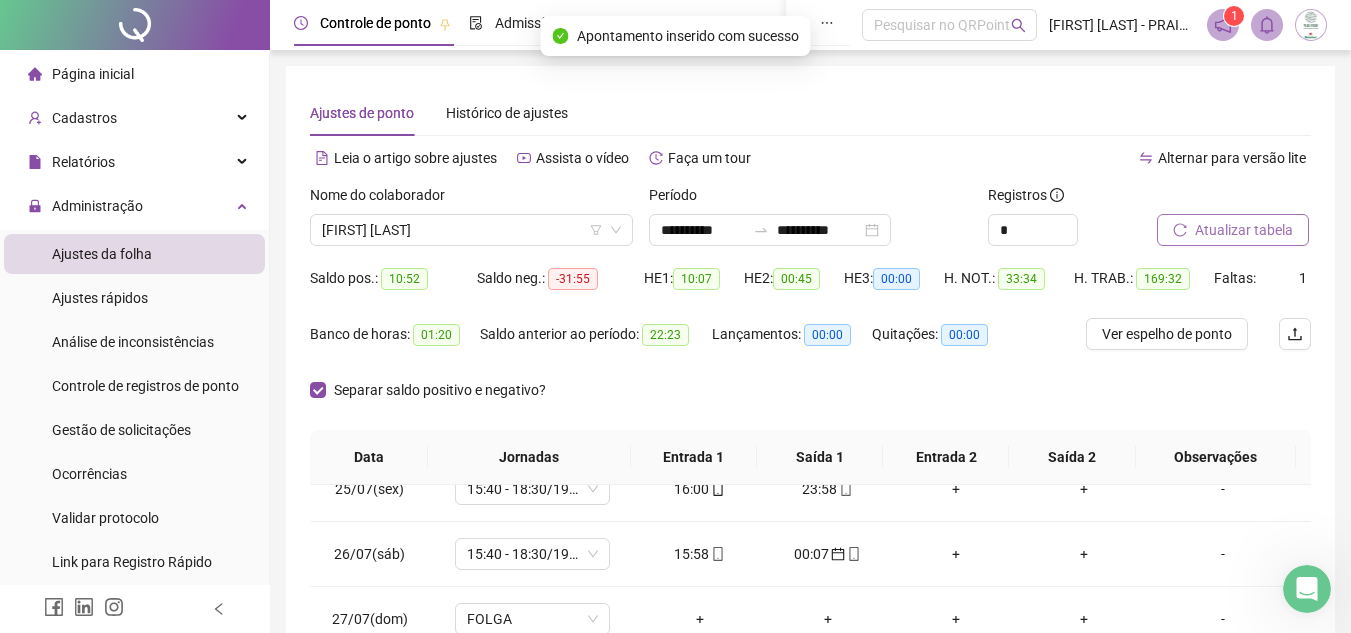 click 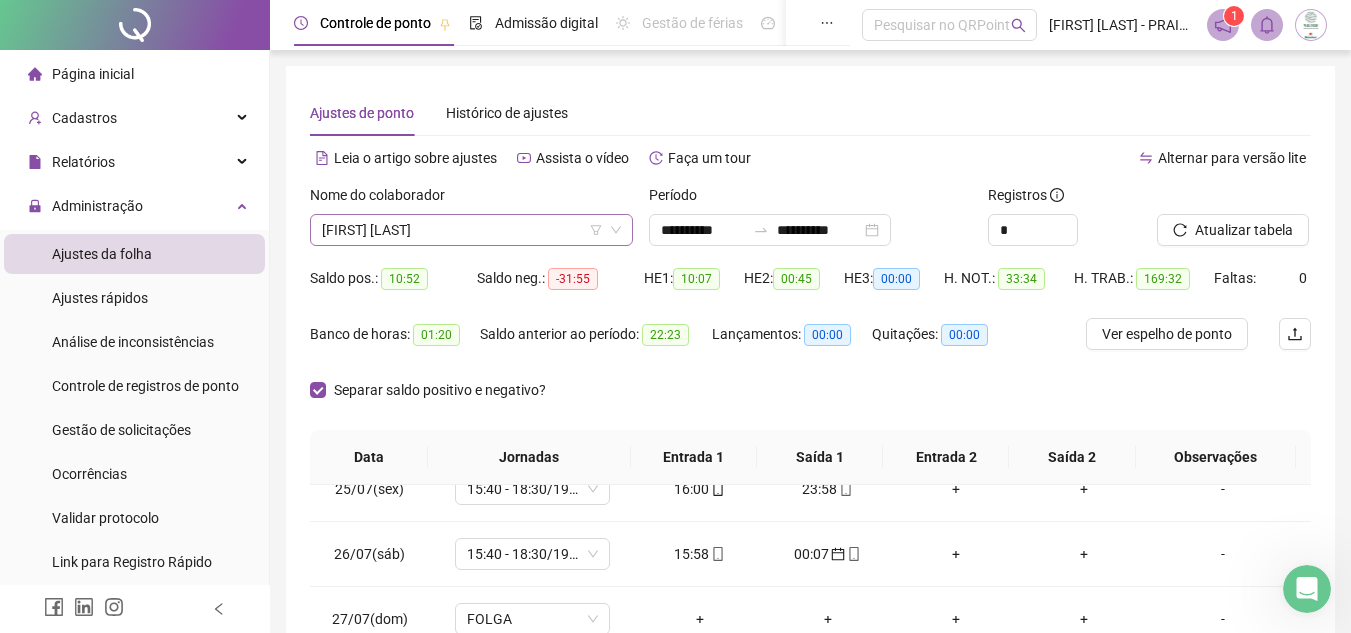 click on "[FIRST] [LAST]" at bounding box center (471, 230) 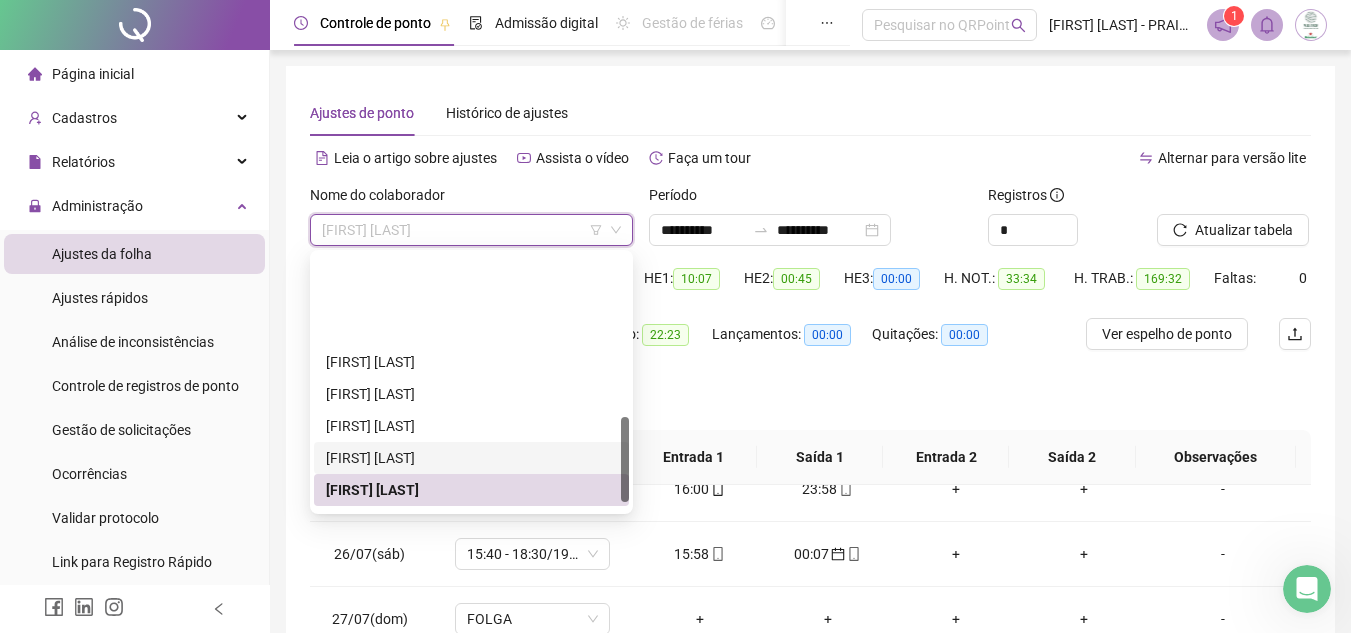 scroll, scrollTop: 488, scrollLeft: 0, axis: vertical 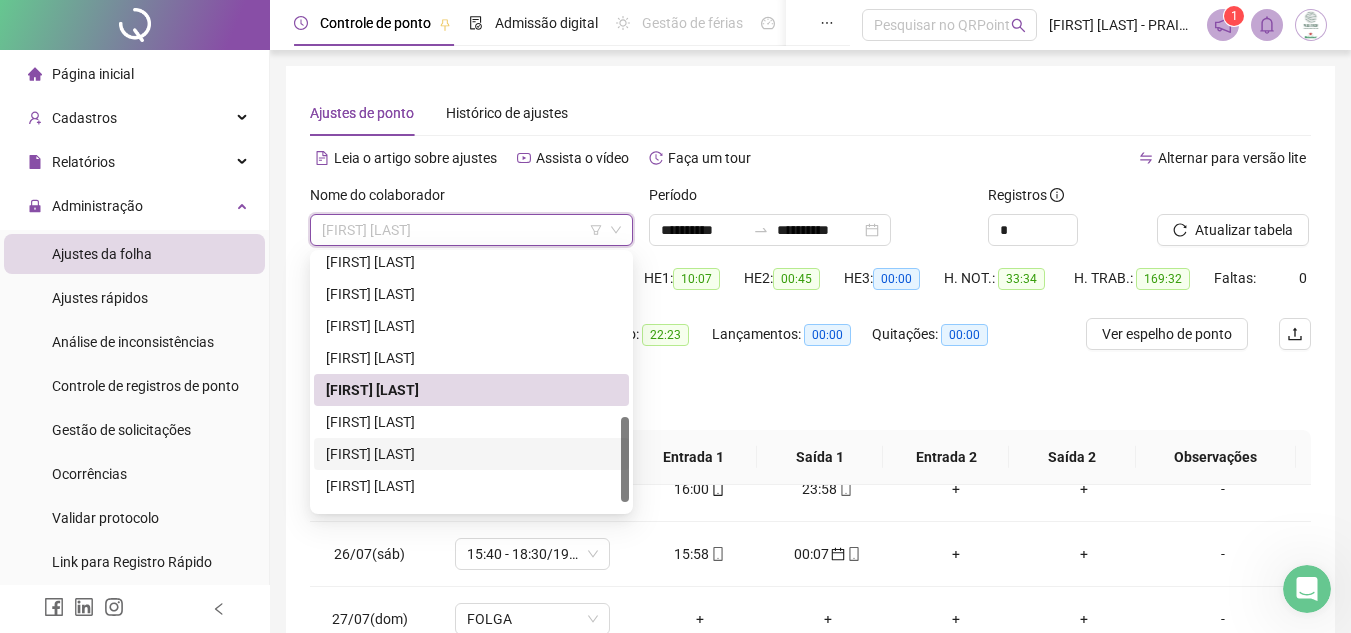 drag, startPoint x: 396, startPoint y: 456, endPoint x: 707, endPoint y: 364, distance: 324.32236 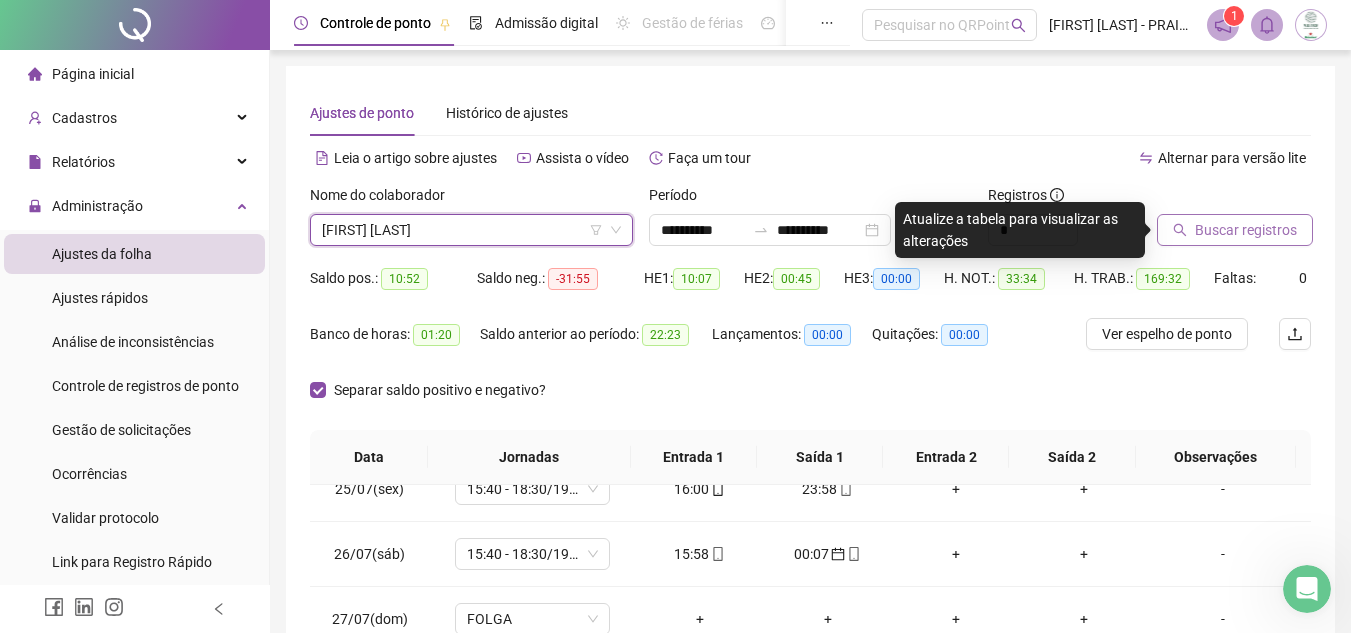click on "Buscar registros" at bounding box center (1246, 230) 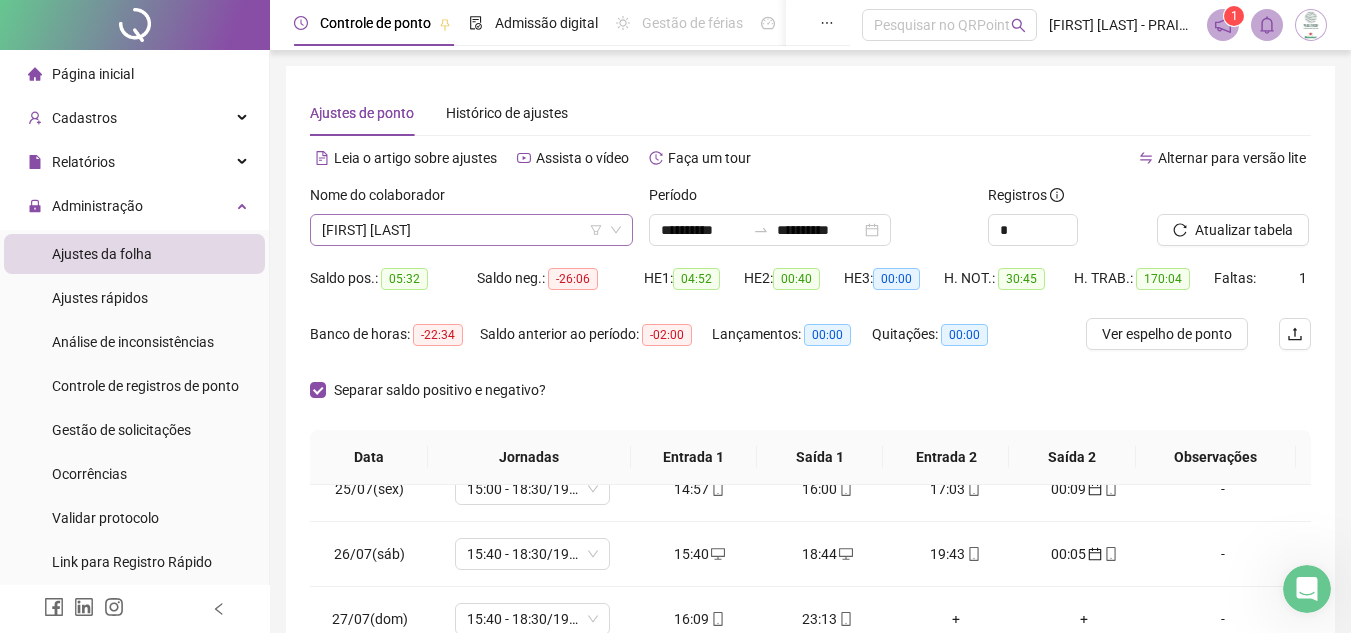click on "[FIRST] [LAST]" at bounding box center [471, 230] 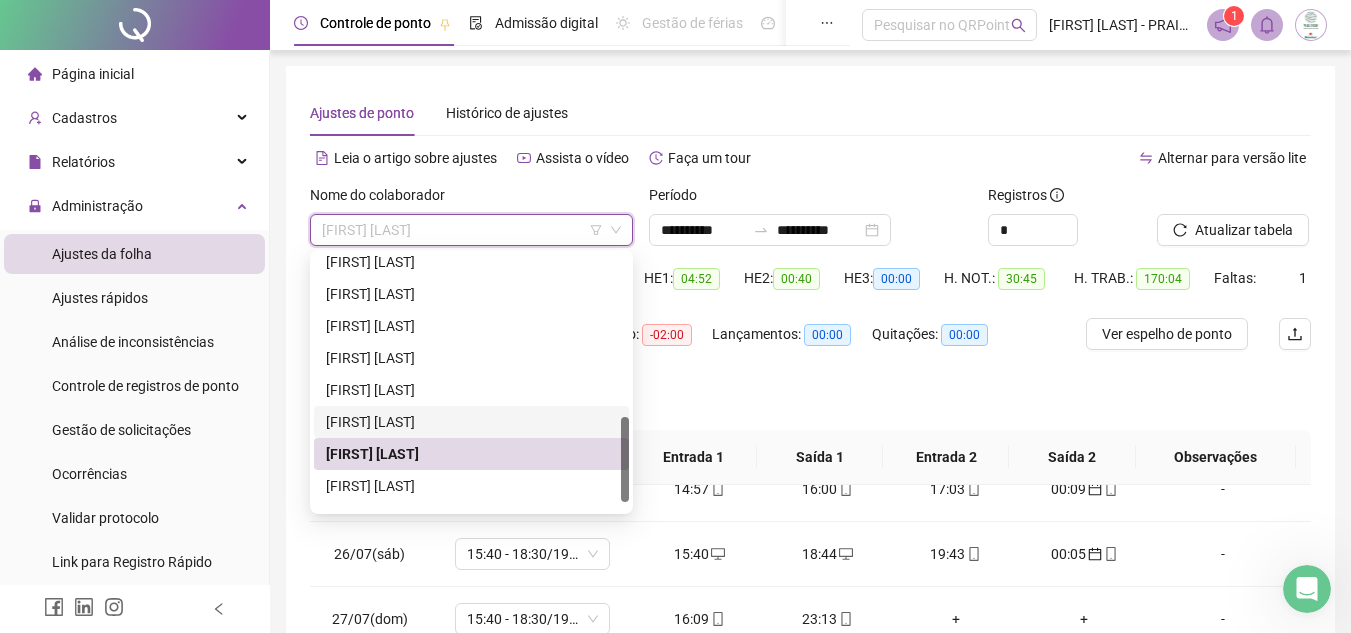 scroll, scrollTop: 512, scrollLeft: 0, axis: vertical 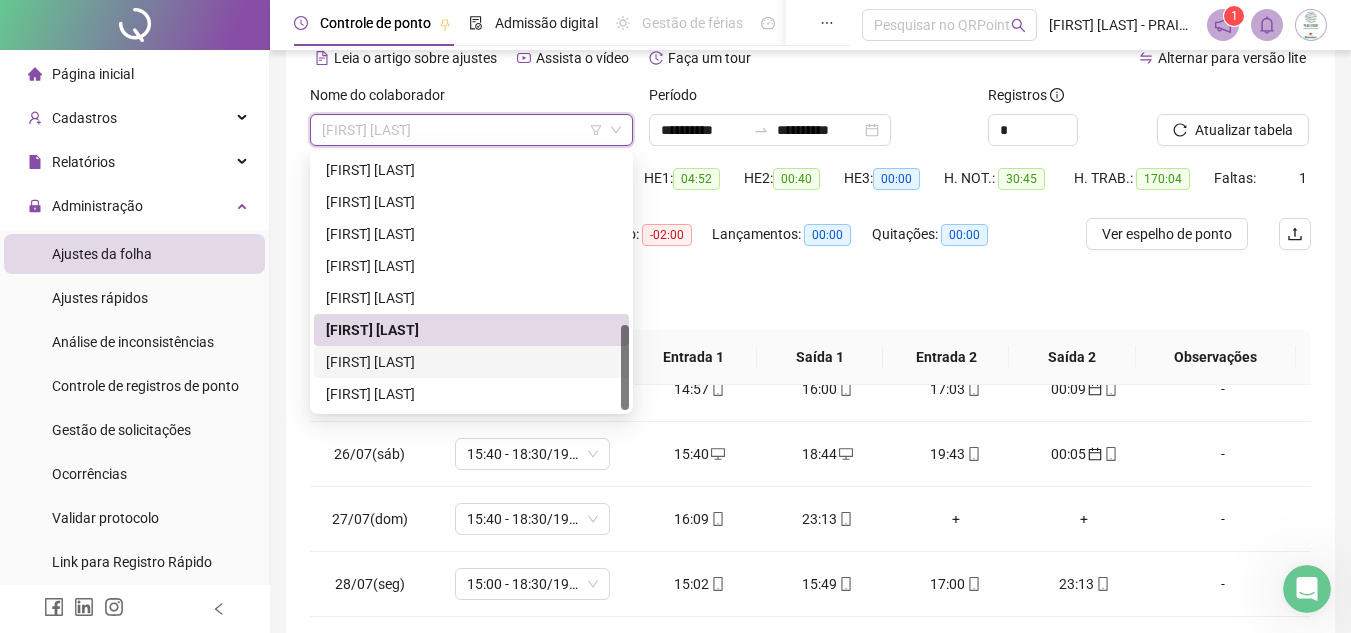 click on "[FIRST] [LAST]" at bounding box center (471, 362) 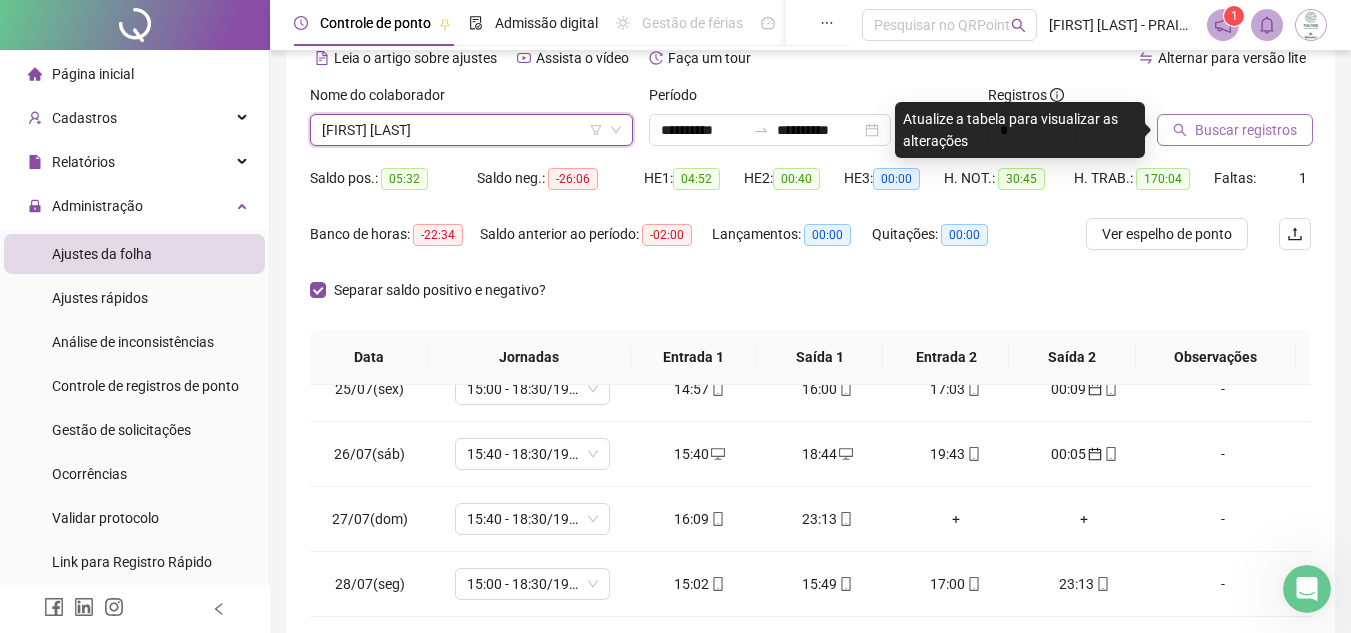 click on "Buscar registros" at bounding box center (1246, 130) 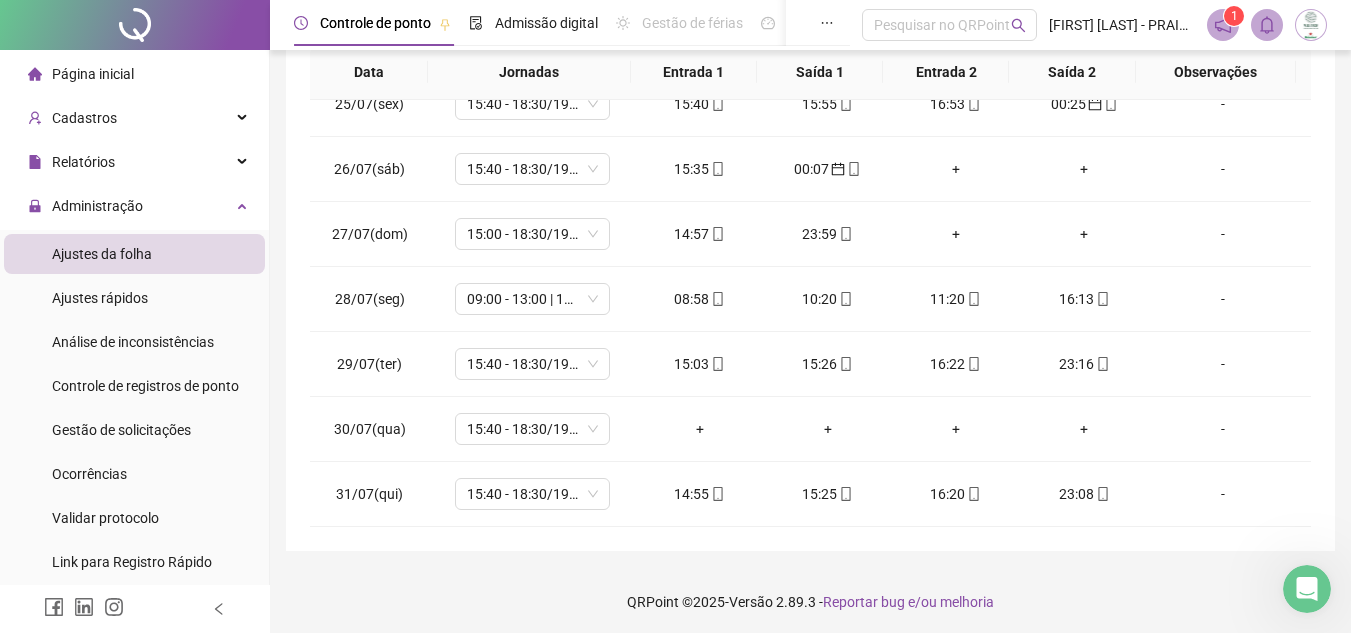 scroll, scrollTop: 389, scrollLeft: 0, axis: vertical 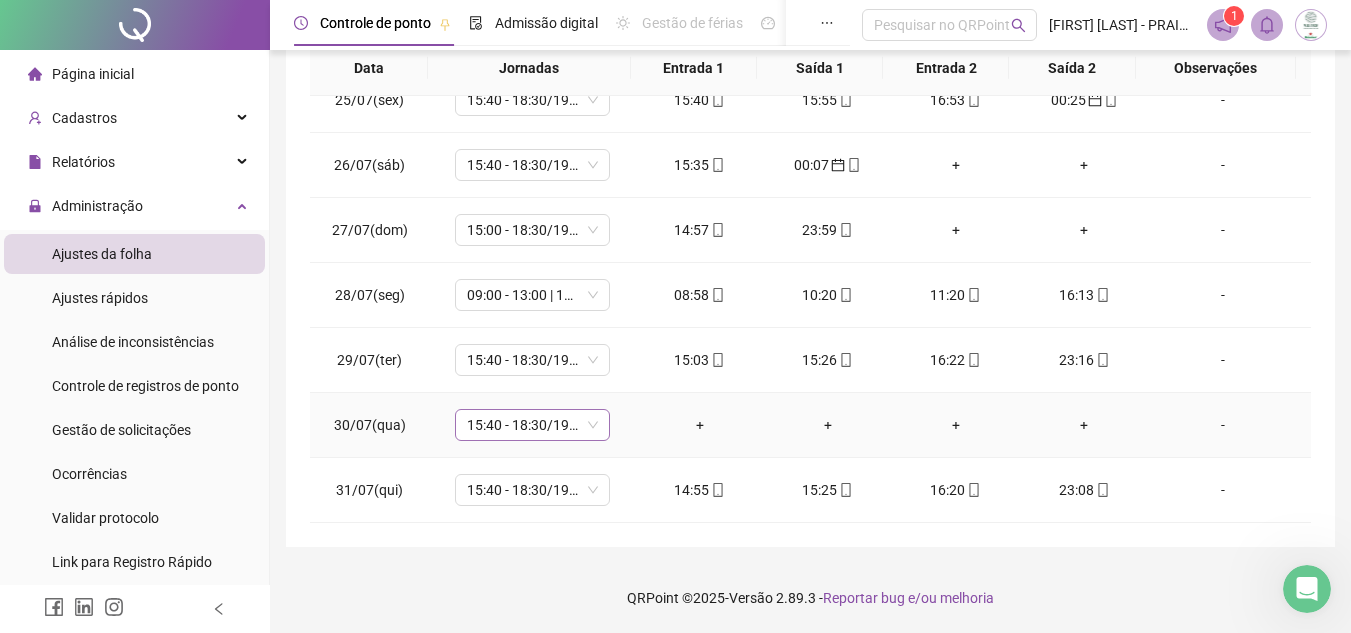 click on "15:40 - 18:30/19:30 - 00:00" at bounding box center (532, 425) 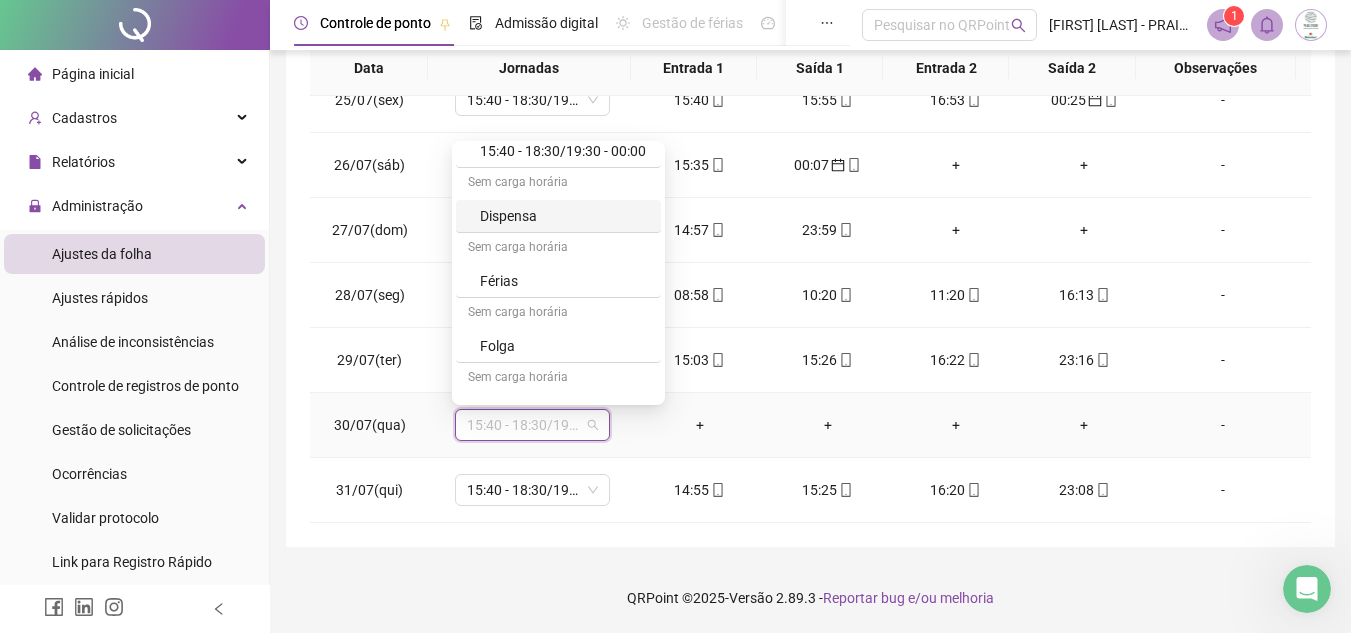scroll, scrollTop: 900, scrollLeft: 0, axis: vertical 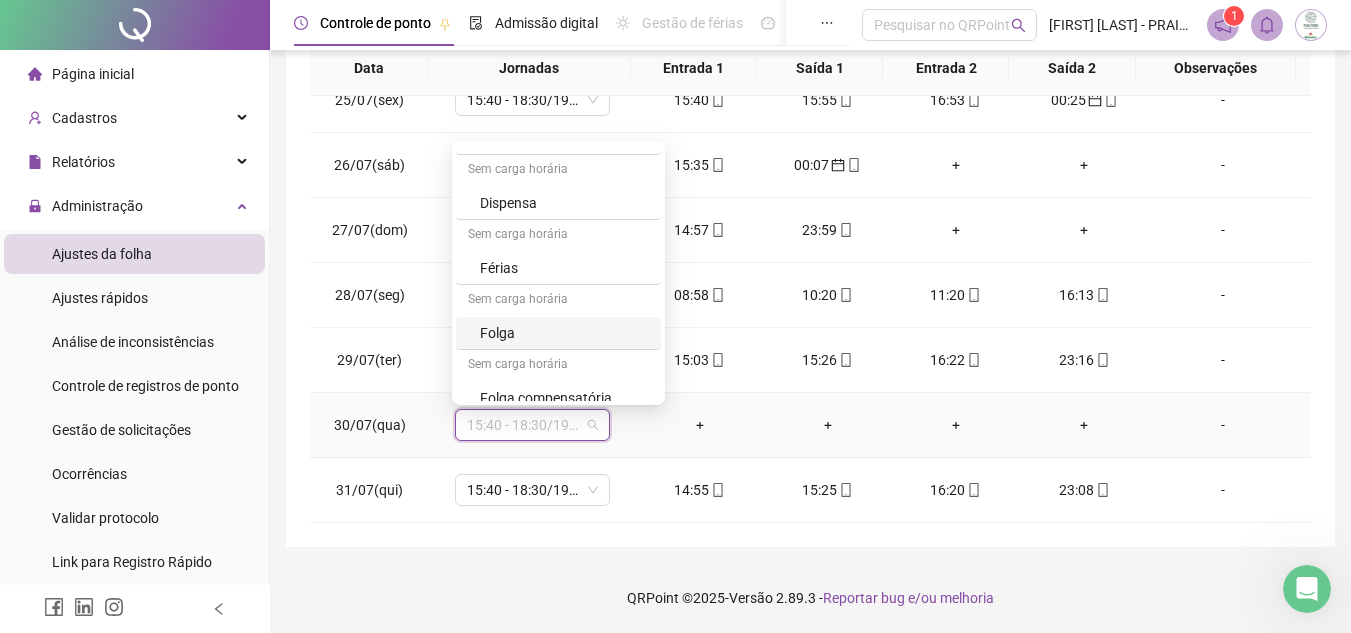 click on "Folga" at bounding box center (564, 333) 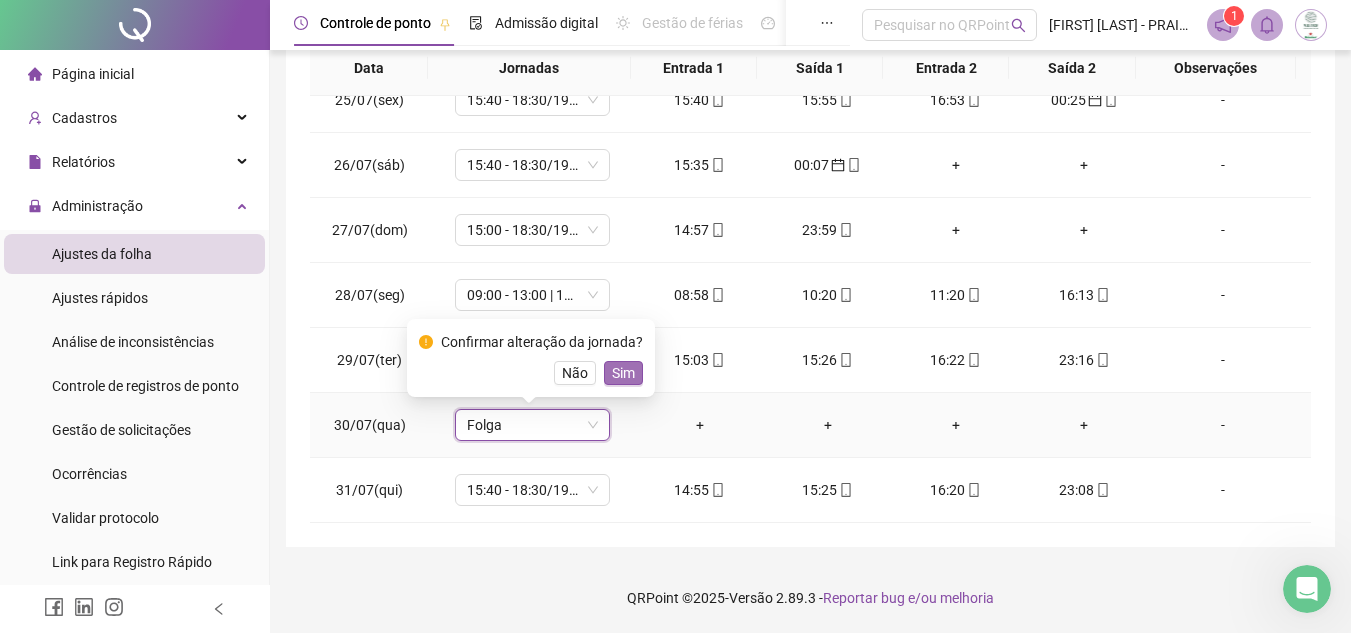 click on "Sim" at bounding box center (623, 373) 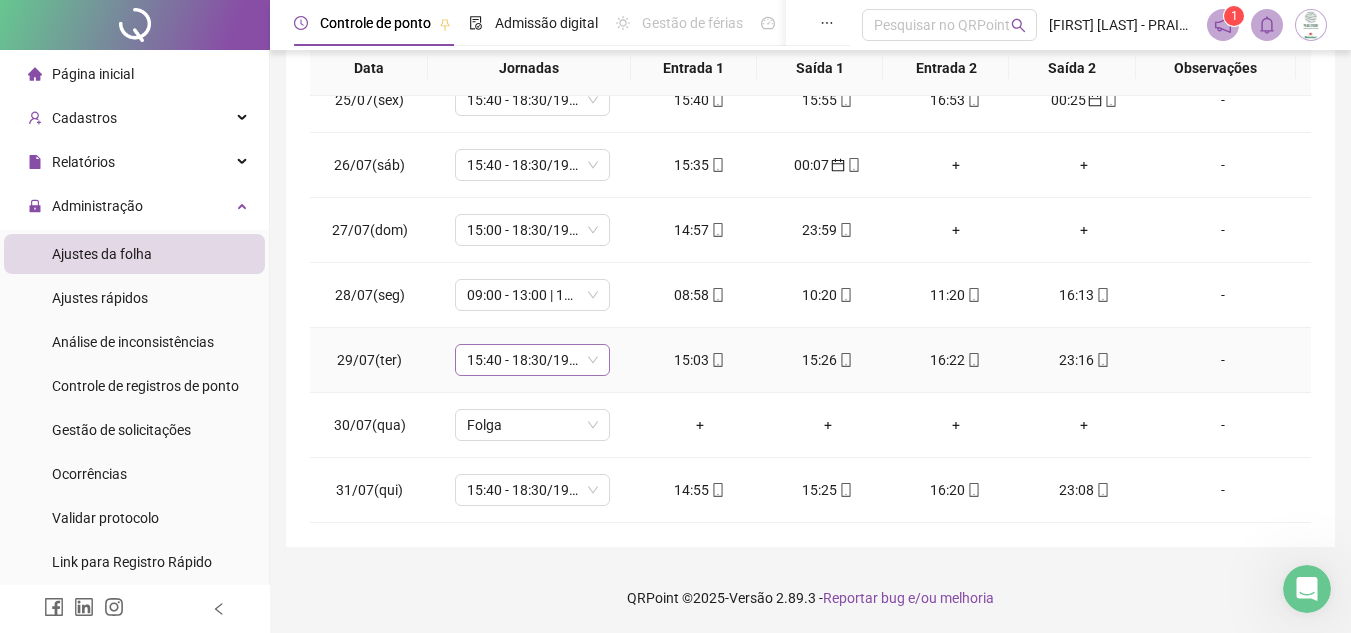 click on "15:40 - 18:30/19:30 - 00:00" at bounding box center [532, 360] 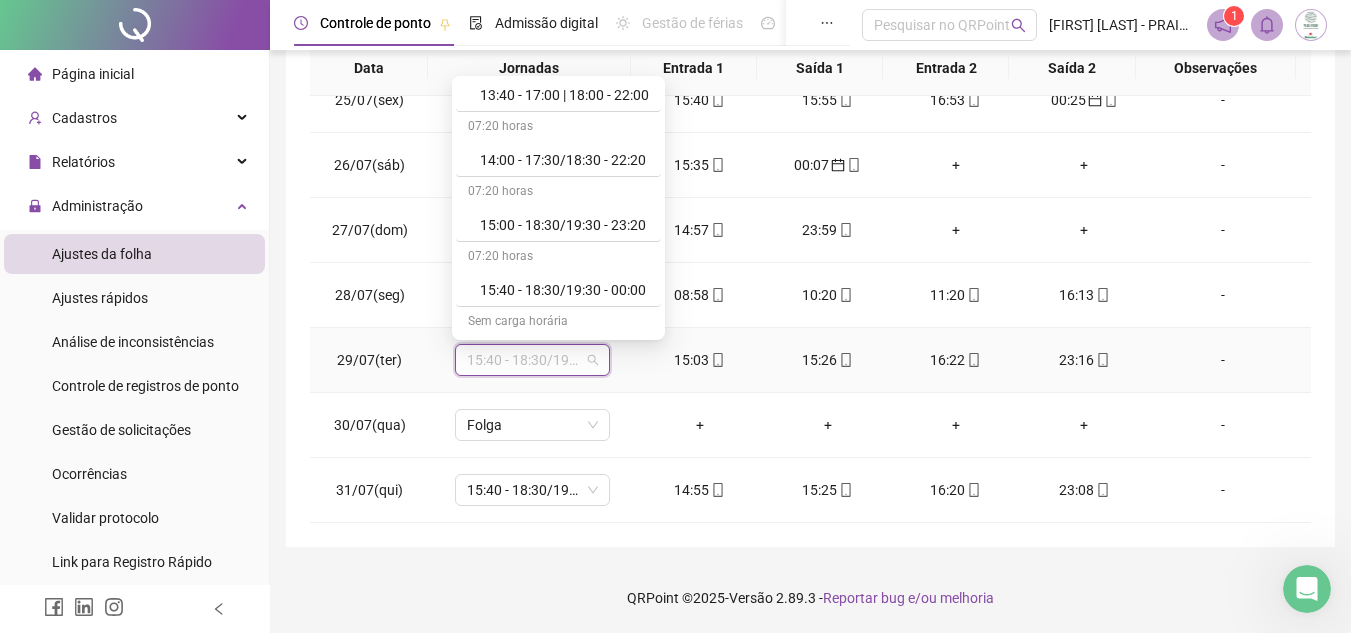 scroll, scrollTop: 700, scrollLeft: 0, axis: vertical 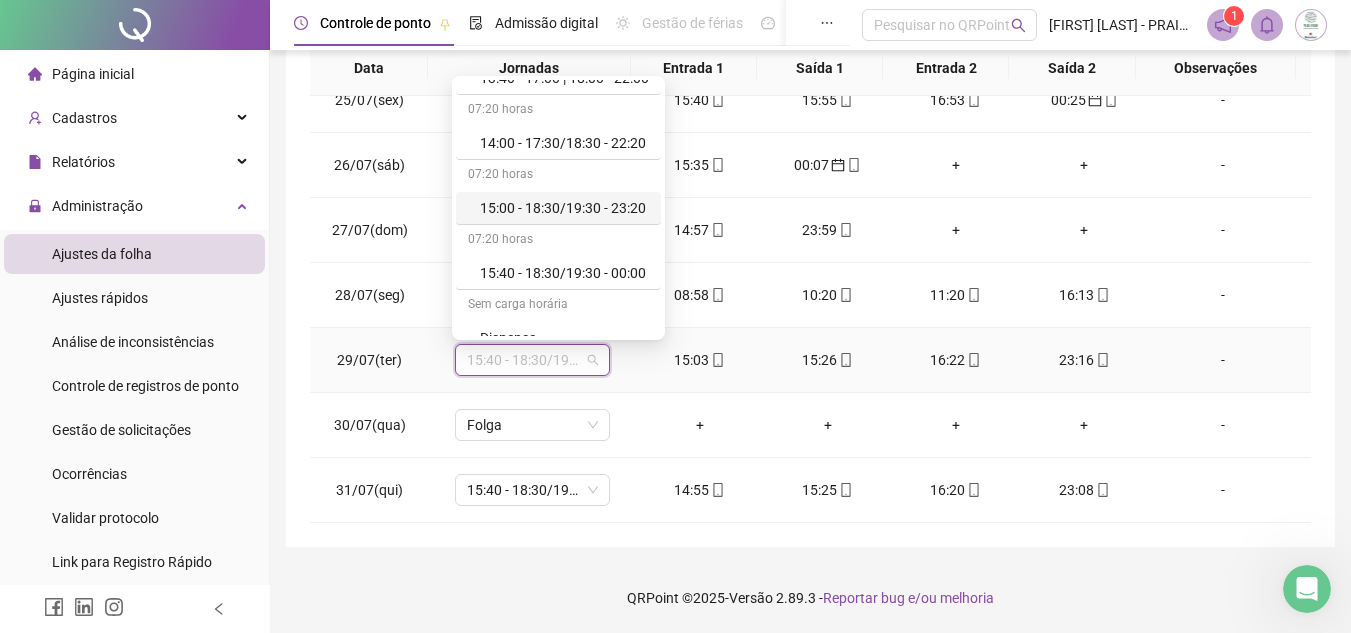 click on "15:00 - 18:30/19:30 - 23:20" at bounding box center [564, 208] 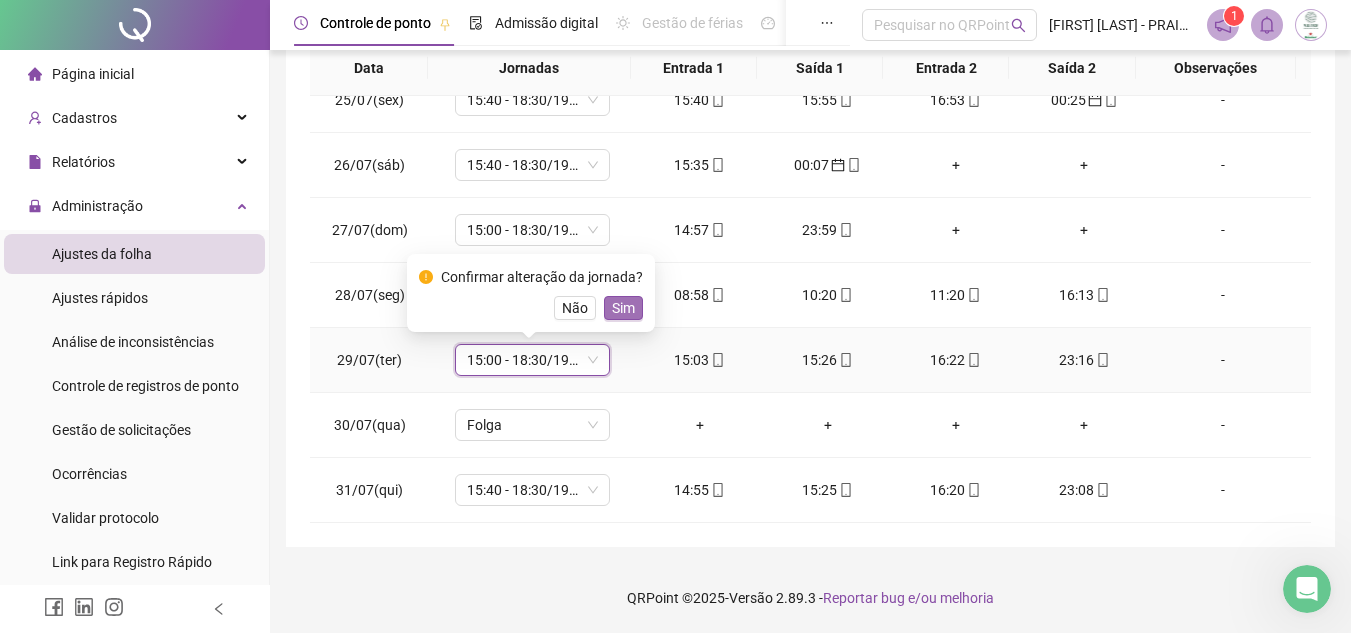 click on "Sim" at bounding box center [623, 308] 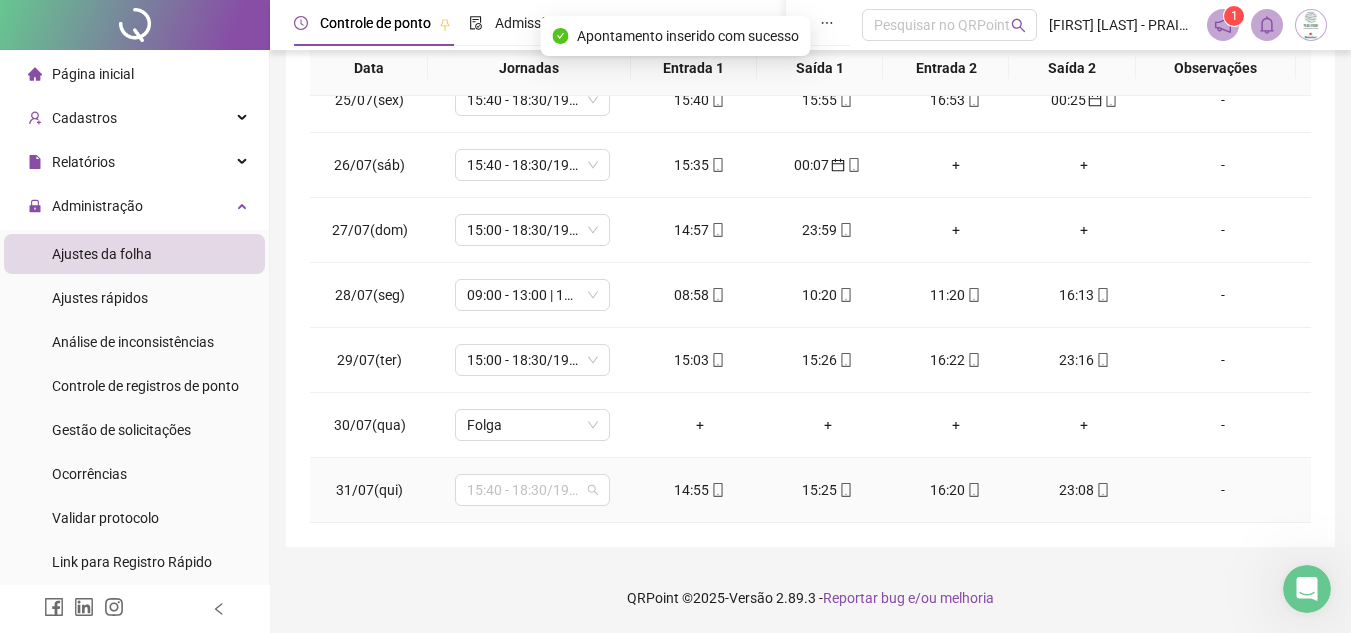drag, startPoint x: 536, startPoint y: 496, endPoint x: 555, endPoint y: 430, distance: 68.68042 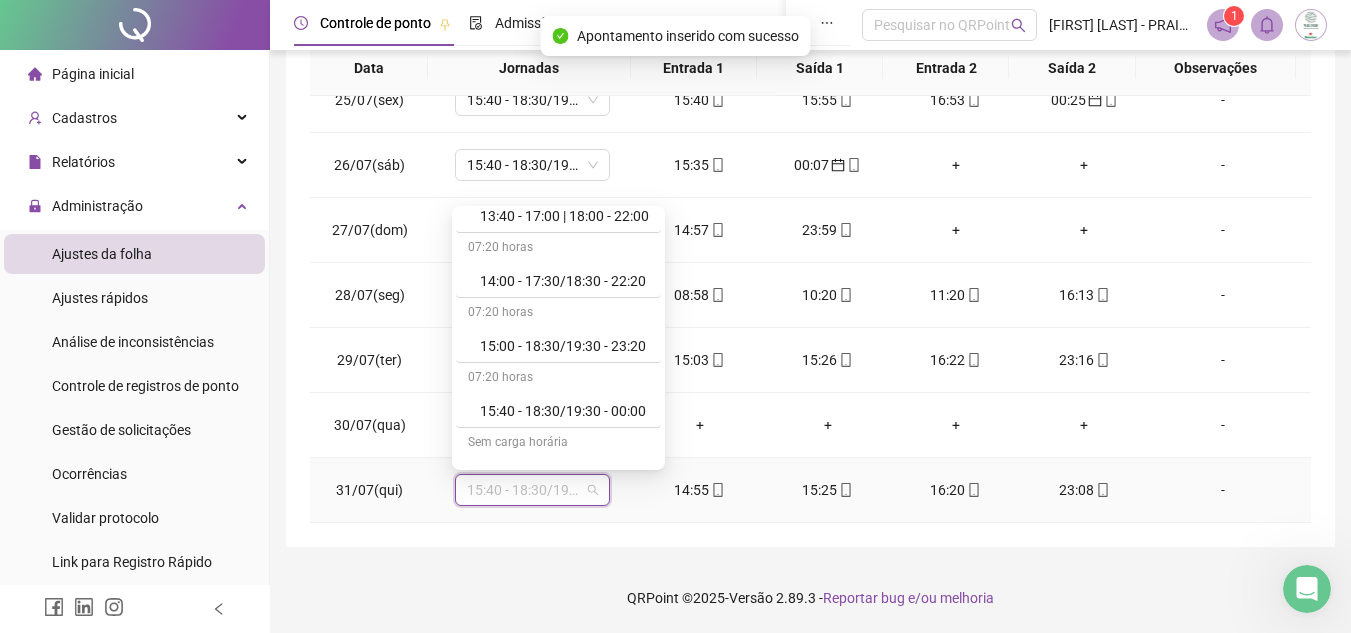 scroll, scrollTop: 700, scrollLeft: 0, axis: vertical 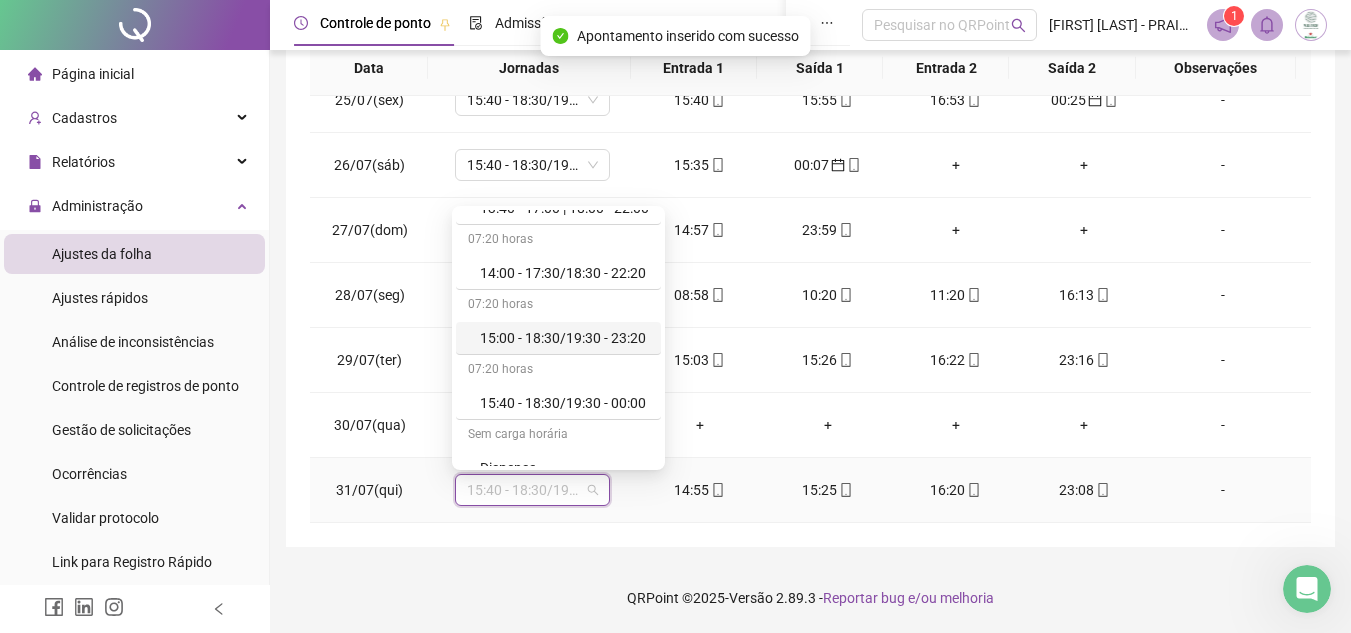 click on "15:00 - 18:30/19:30 - 23:20" at bounding box center [564, 338] 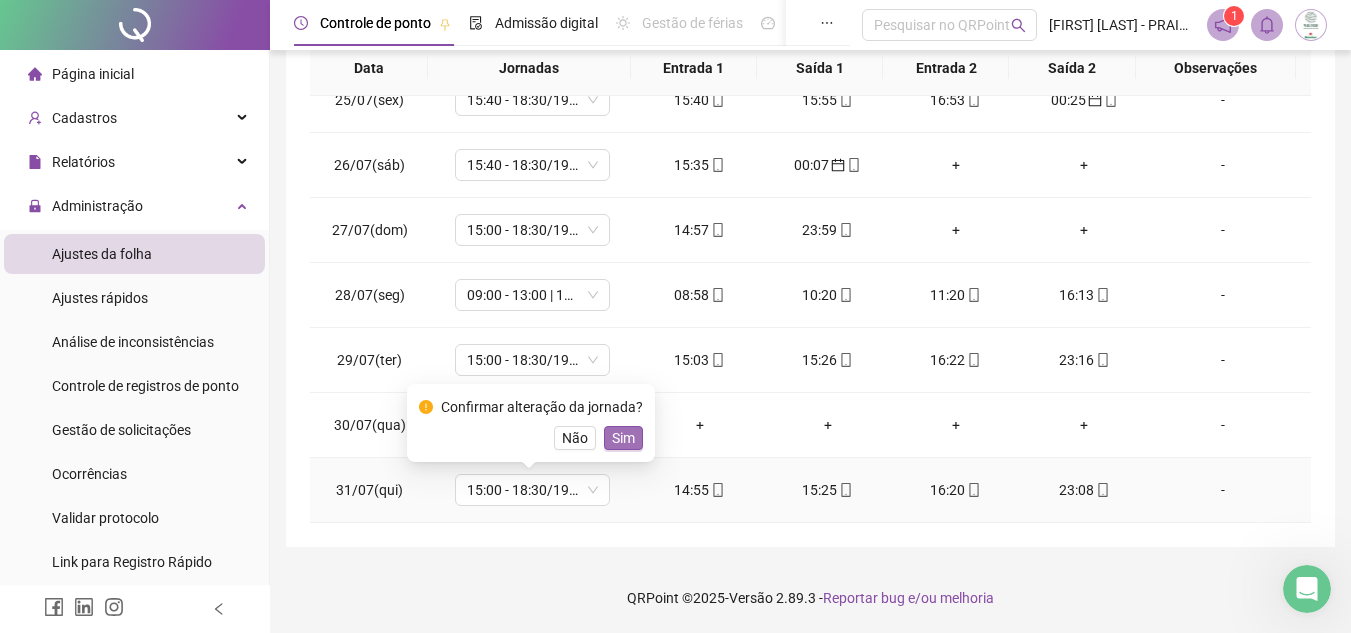 click on "Sim" at bounding box center [623, 438] 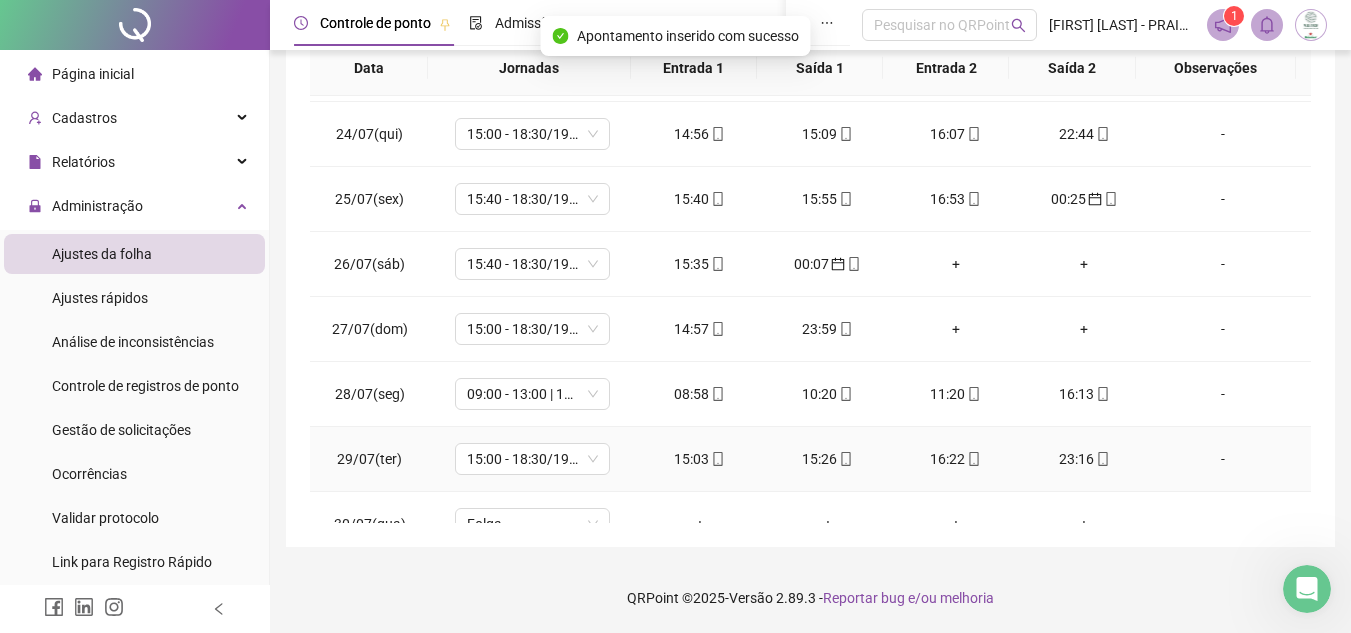 scroll, scrollTop: 1388, scrollLeft: 0, axis: vertical 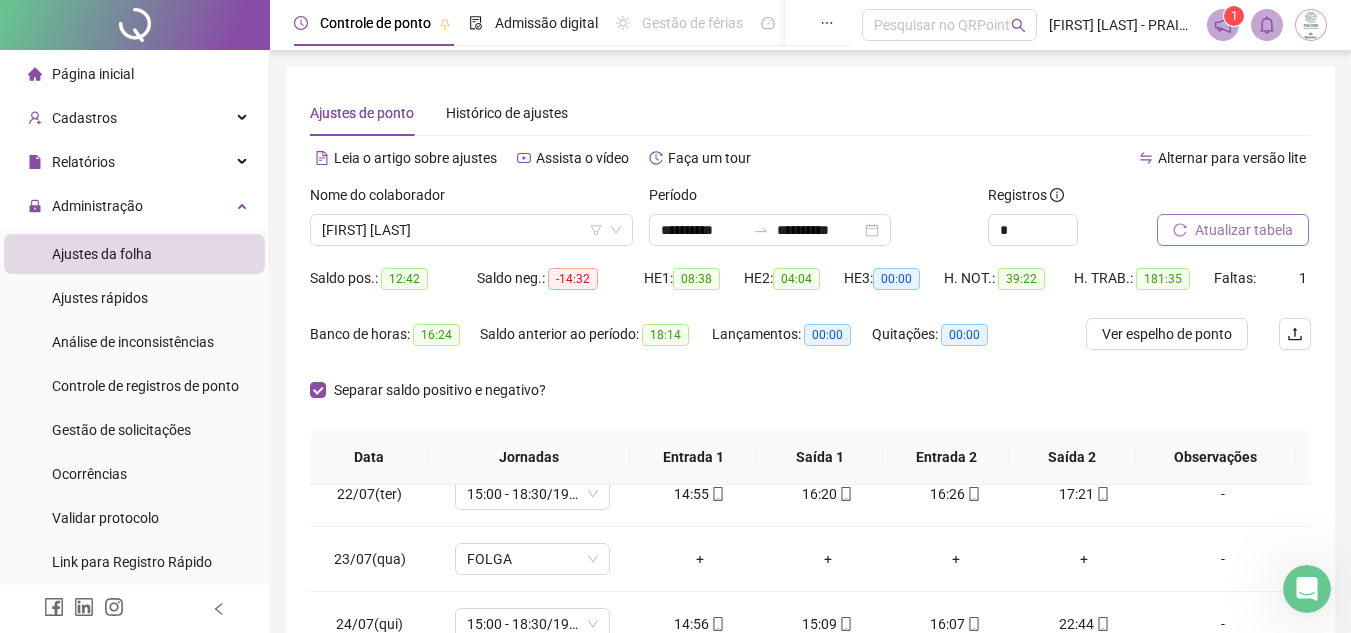 click on "Atualizar tabela" at bounding box center (1244, 230) 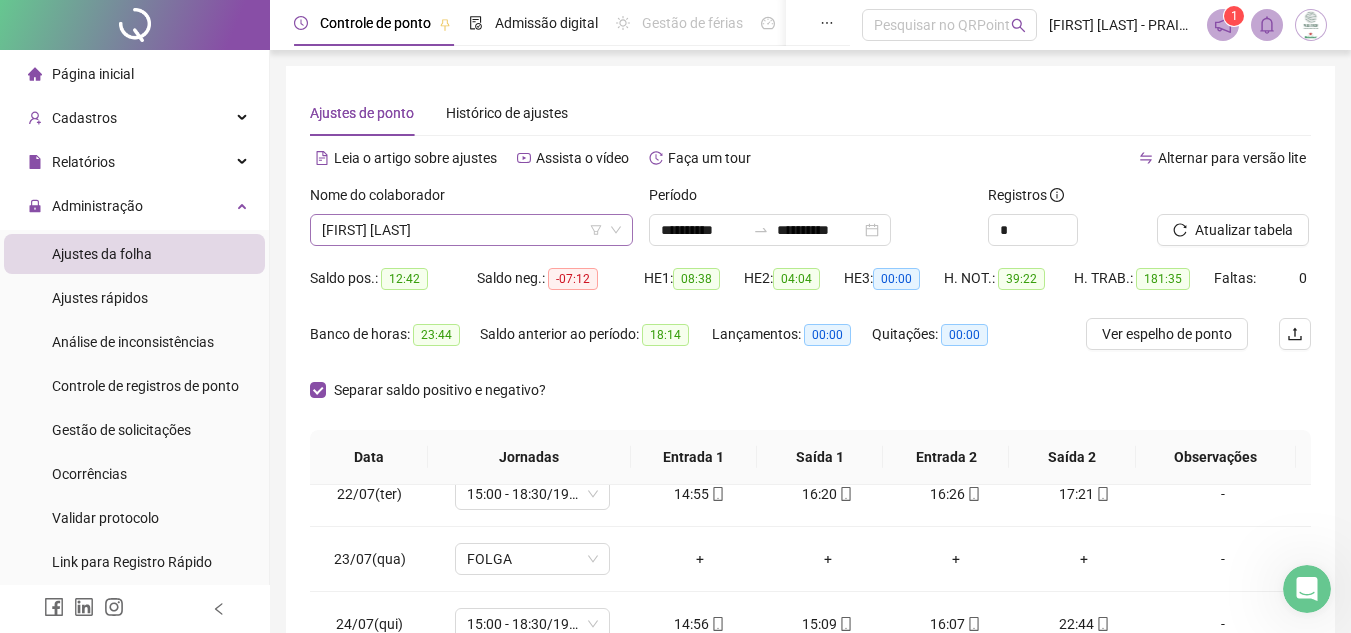 click on "[FIRST] [LAST]" at bounding box center [471, 230] 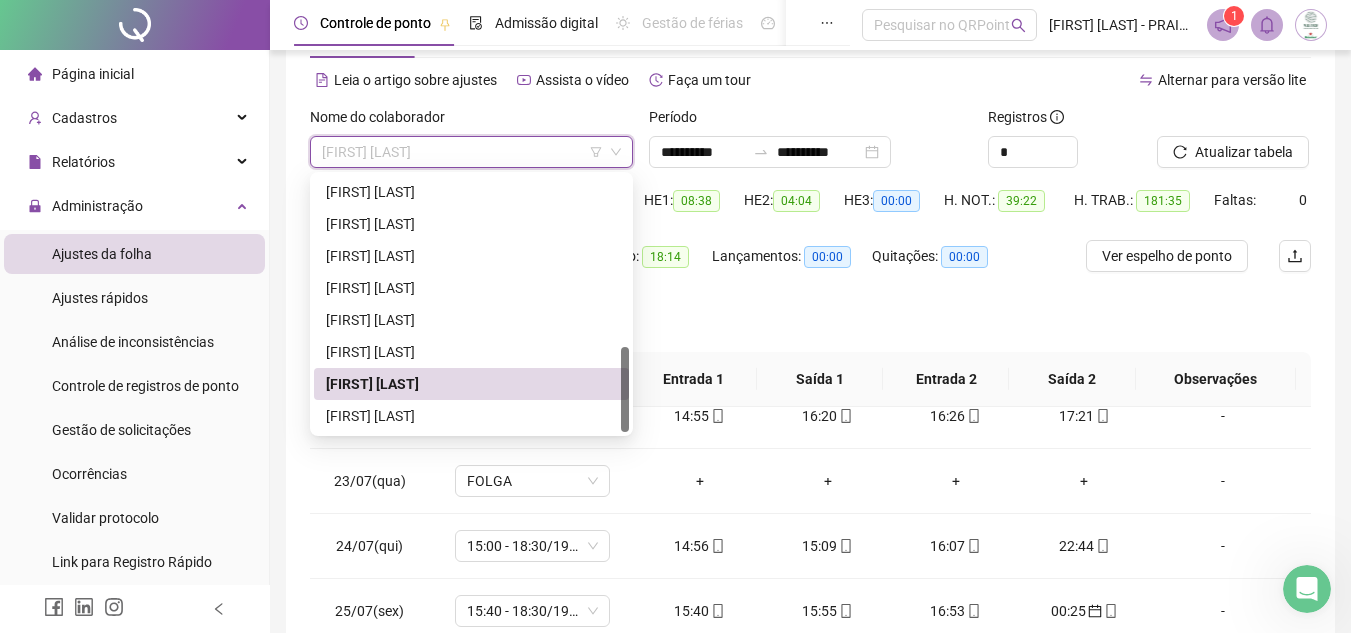 scroll, scrollTop: 100, scrollLeft: 0, axis: vertical 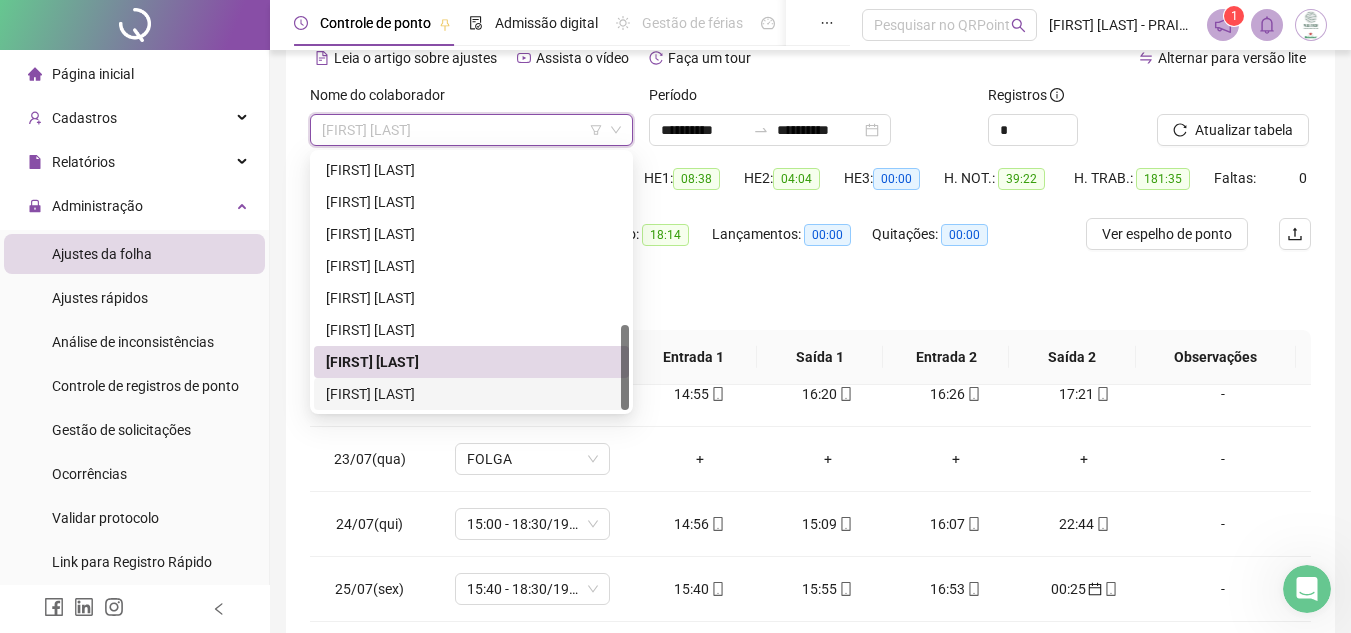 click on "[FIRST] [LAST]" at bounding box center [471, 394] 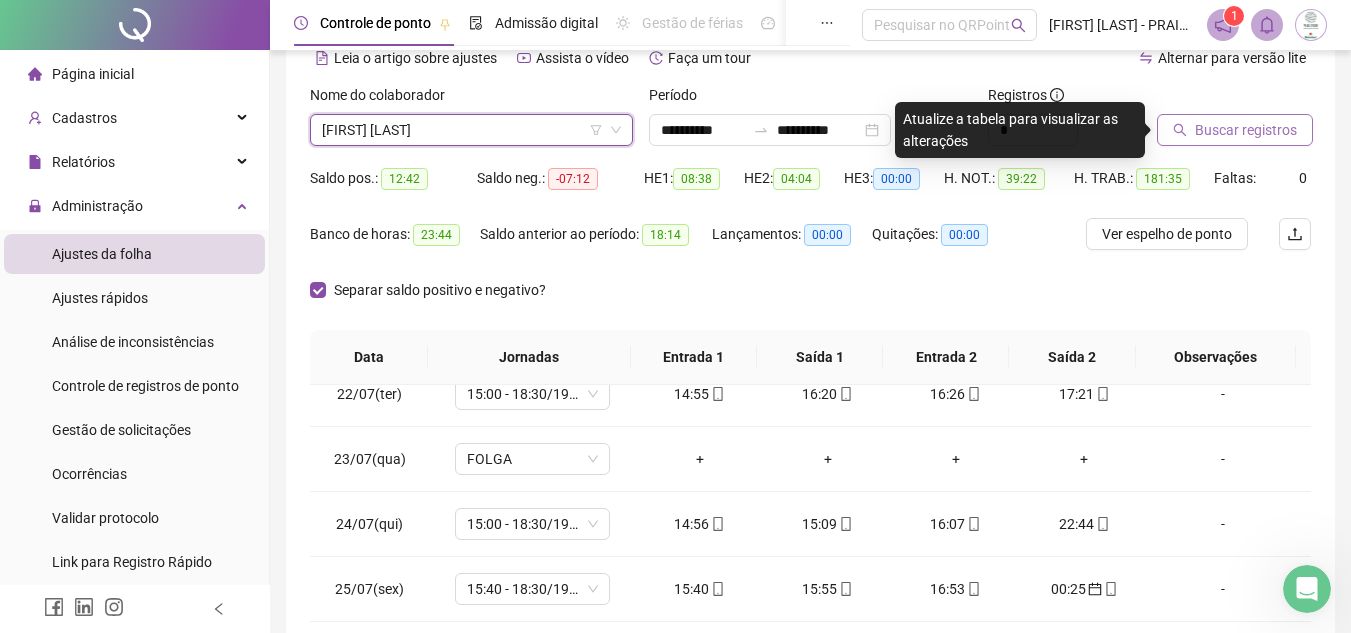 click on "Buscar registros" at bounding box center (1246, 130) 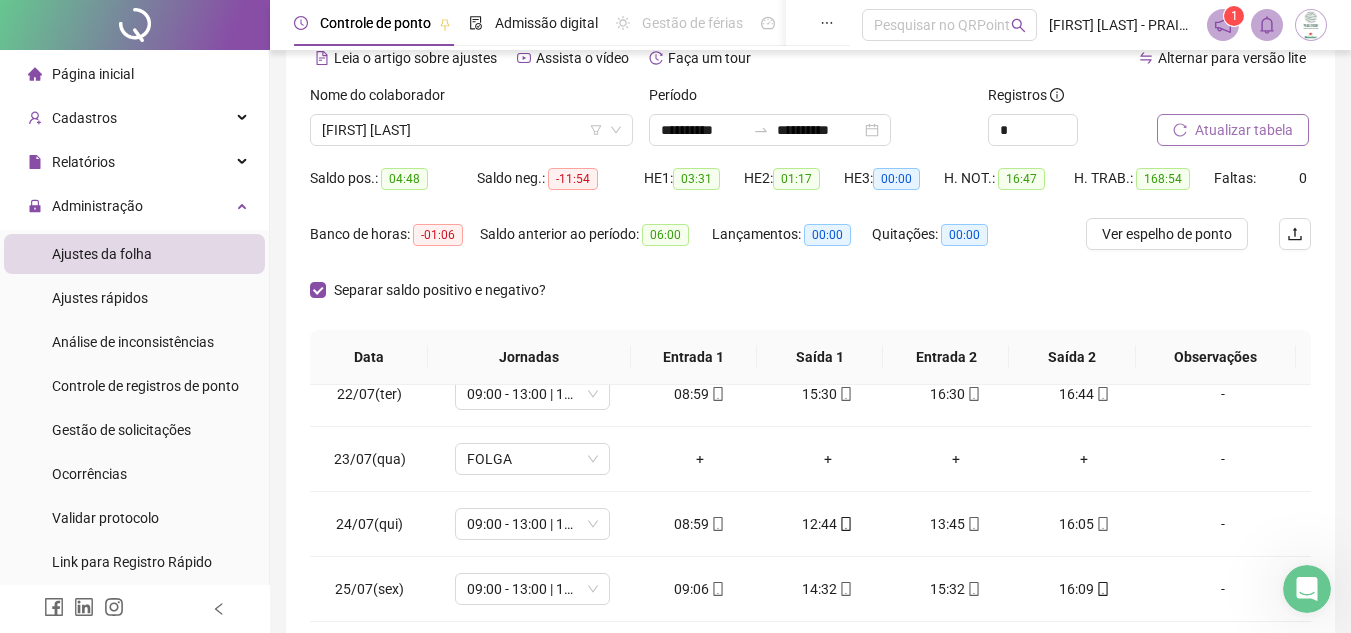 click on "Separar saldo positivo e negativo?" at bounding box center [810, 302] 